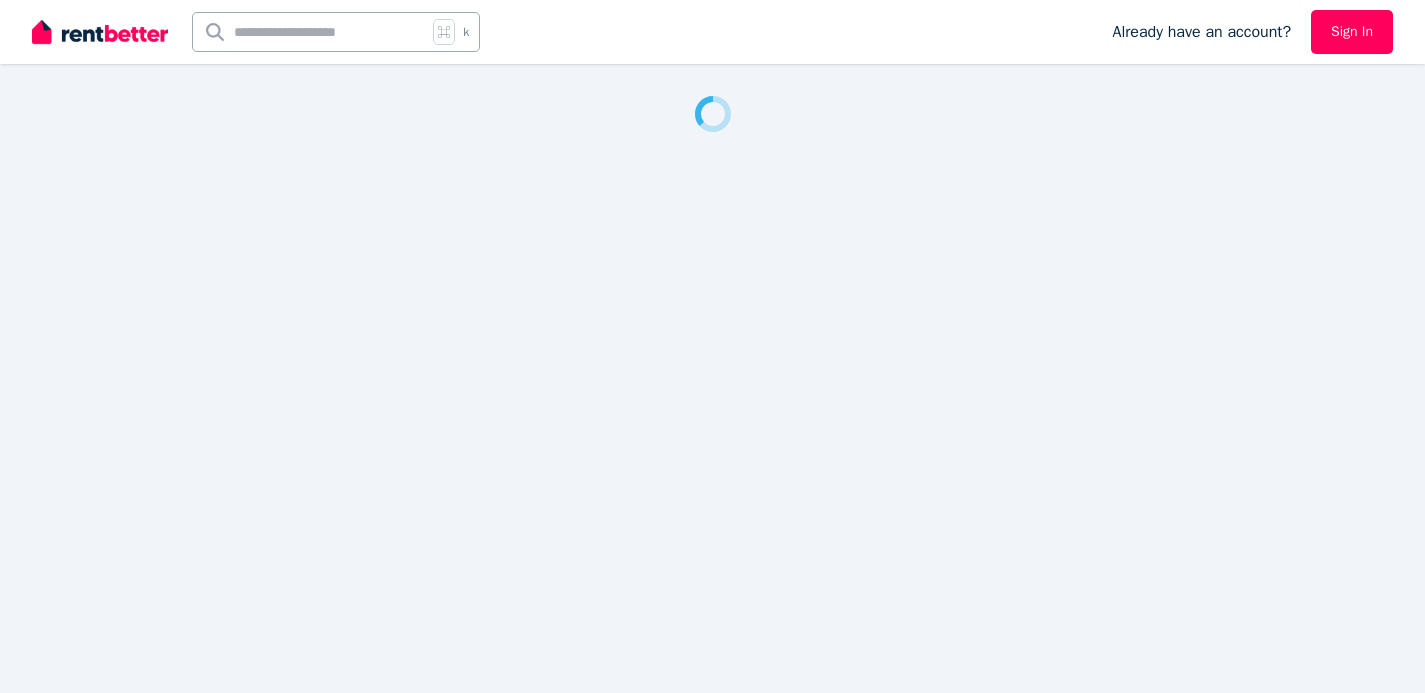 scroll, scrollTop: 0, scrollLeft: 0, axis: both 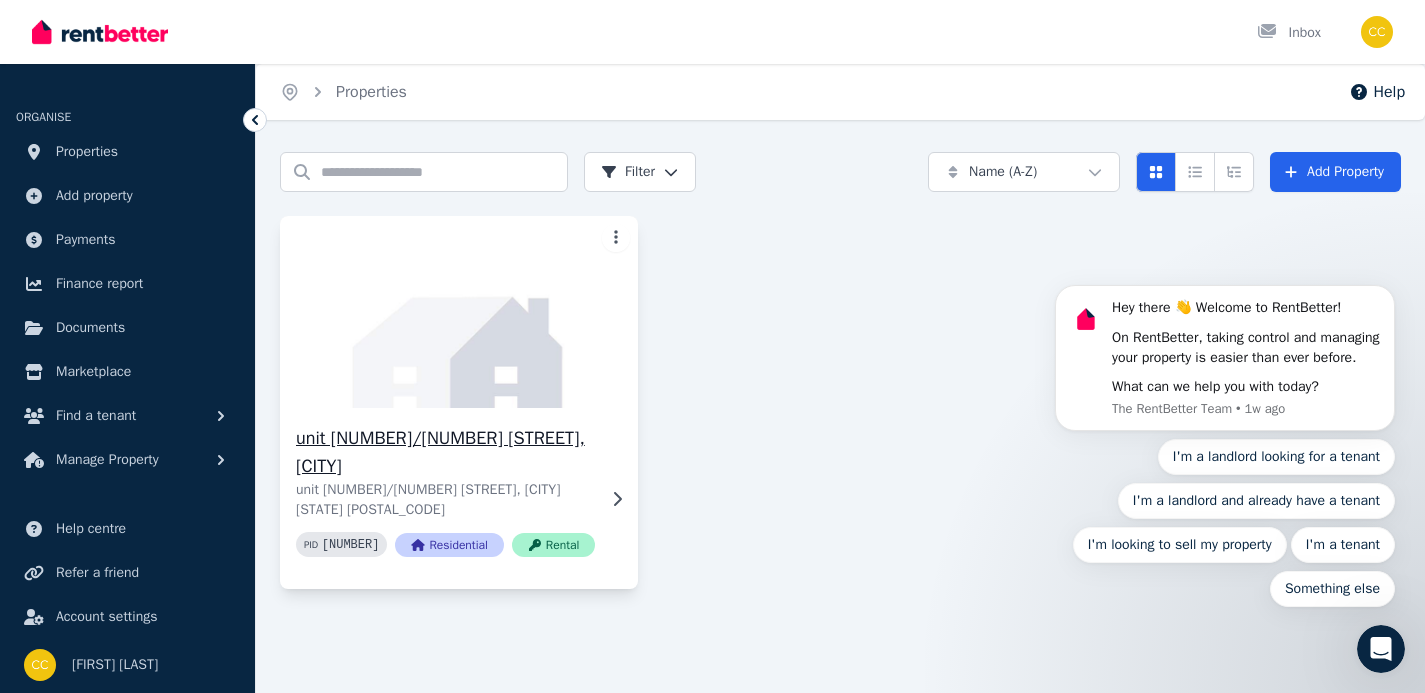 click on "unit [UNIT]/[NUMBER] [STREET], [CITY]" at bounding box center [445, 452] 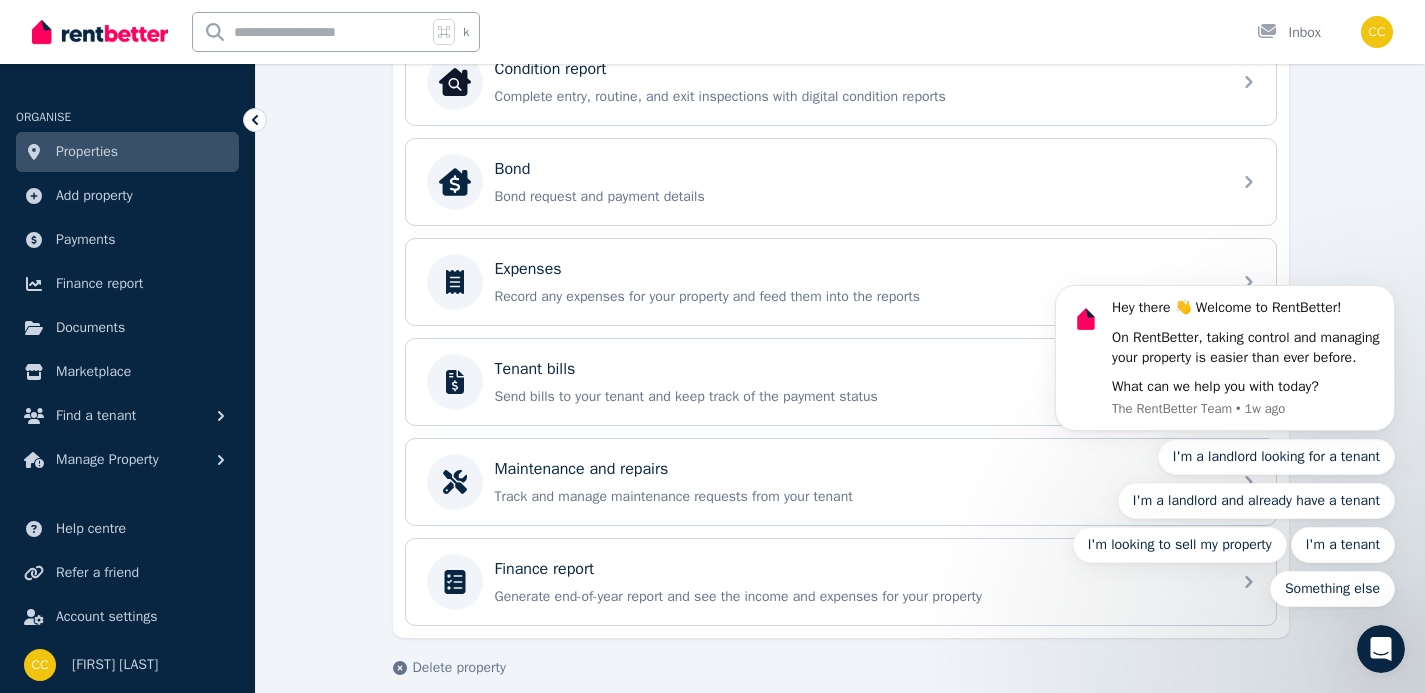 scroll, scrollTop: 638, scrollLeft: 0, axis: vertical 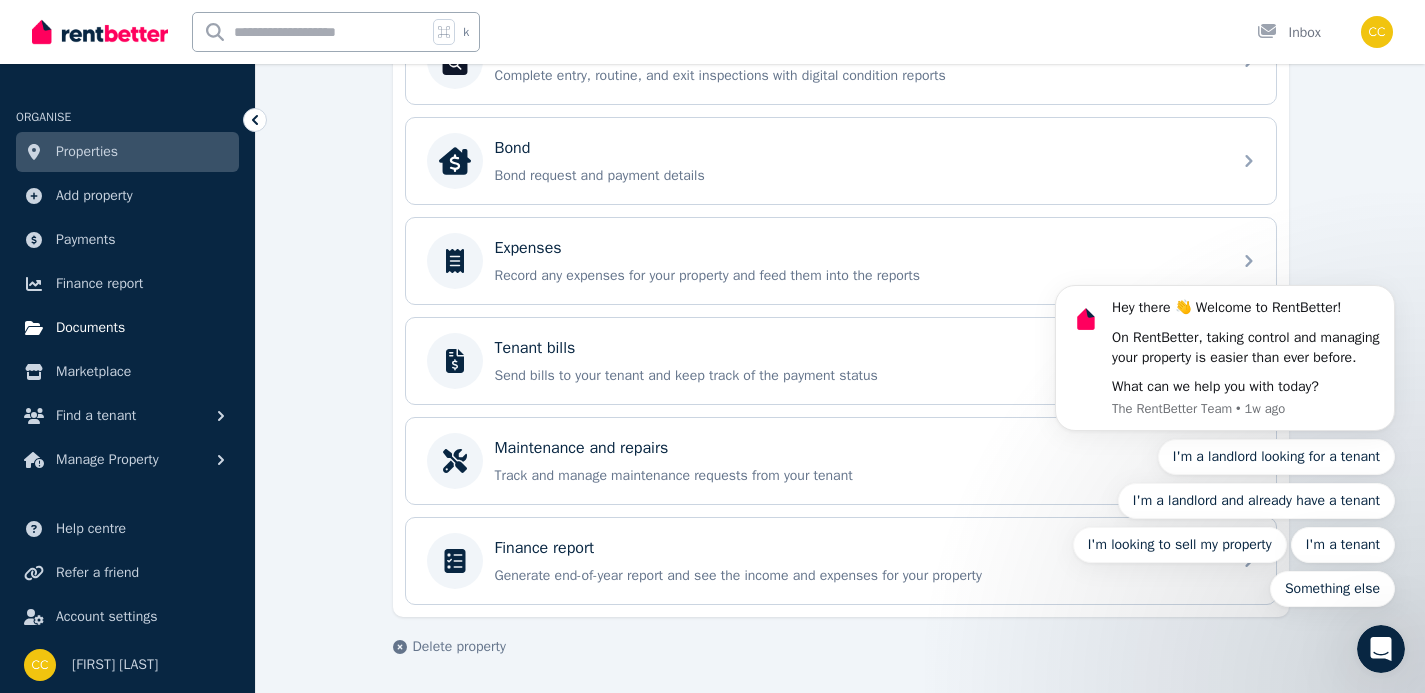 click on "Documents" at bounding box center (90, 328) 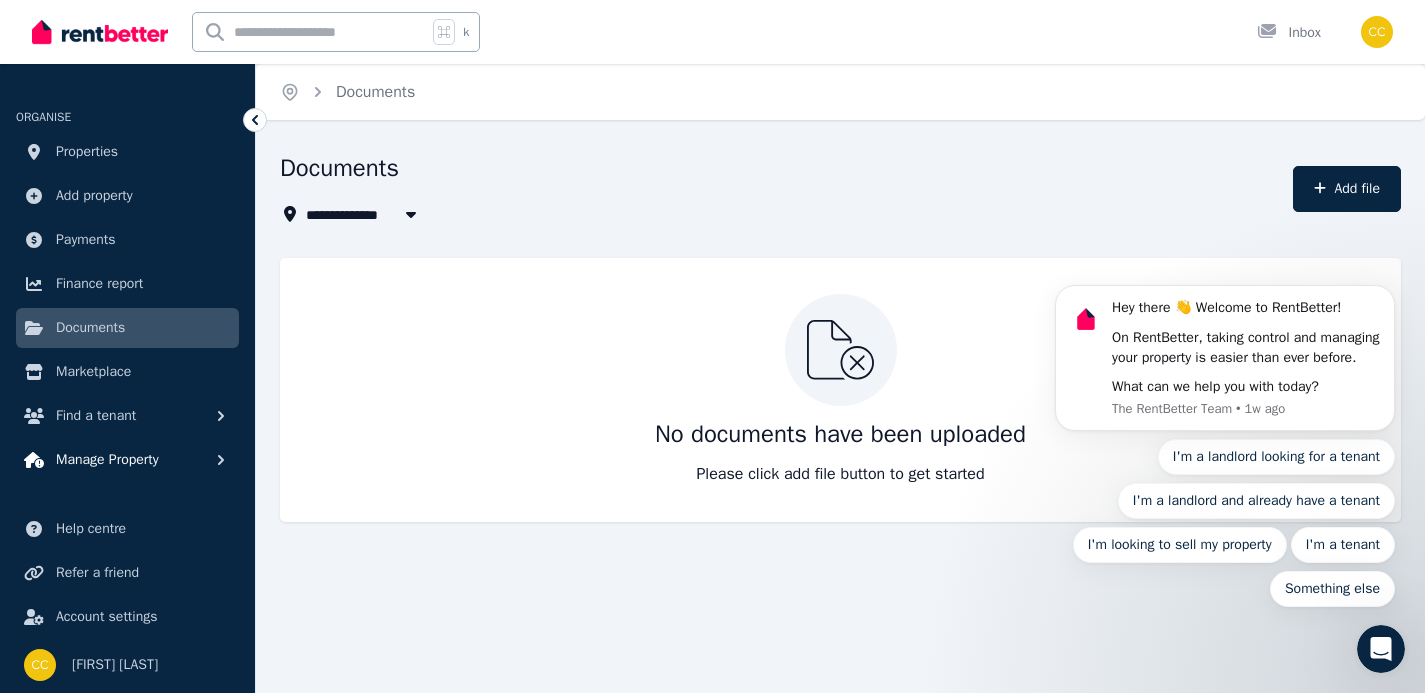 click on "Manage Property" at bounding box center [107, 460] 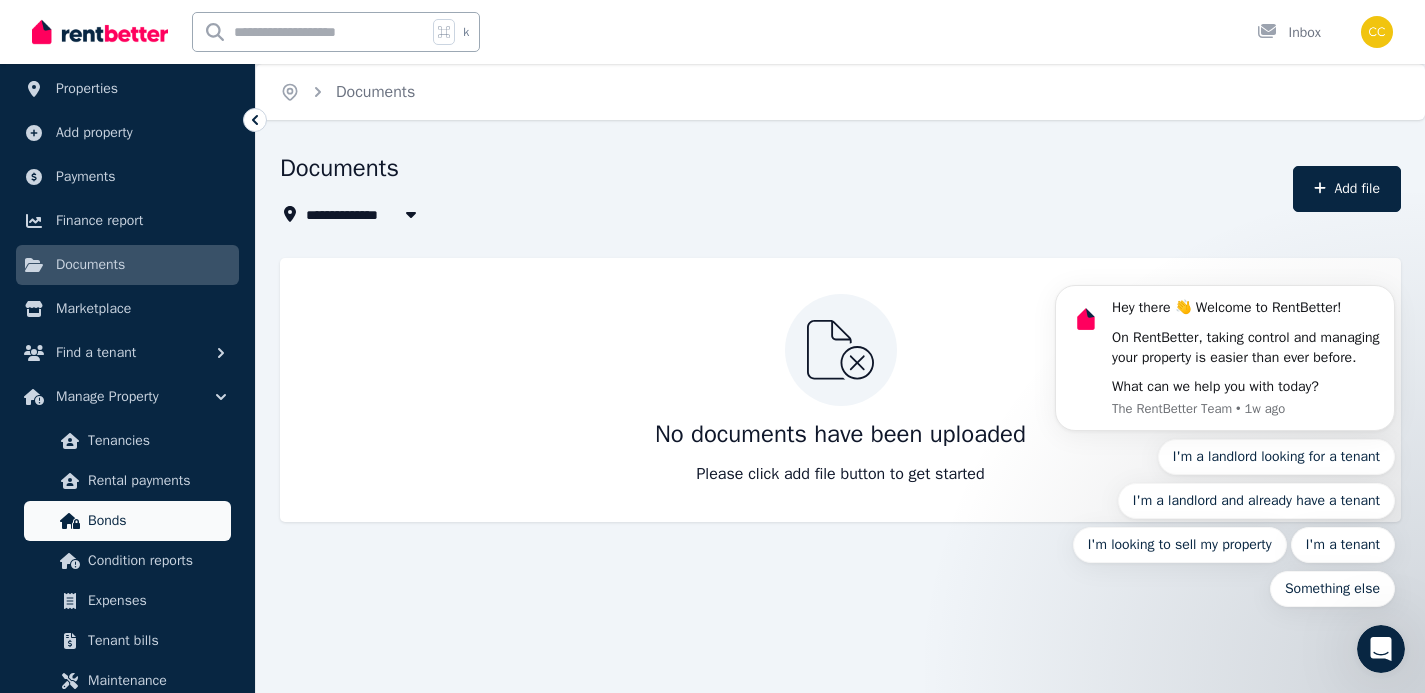 scroll, scrollTop: 0, scrollLeft: 0, axis: both 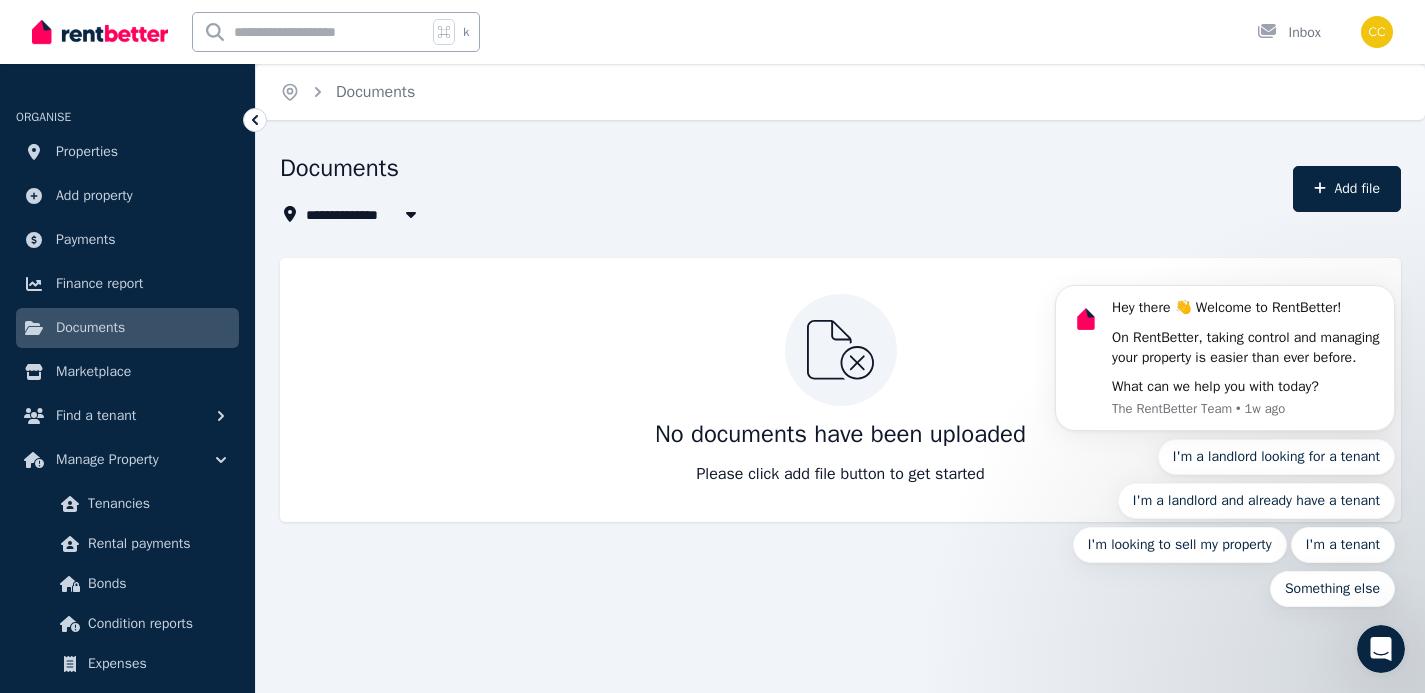 click on "All Properties" at bounding box center (364, 214) 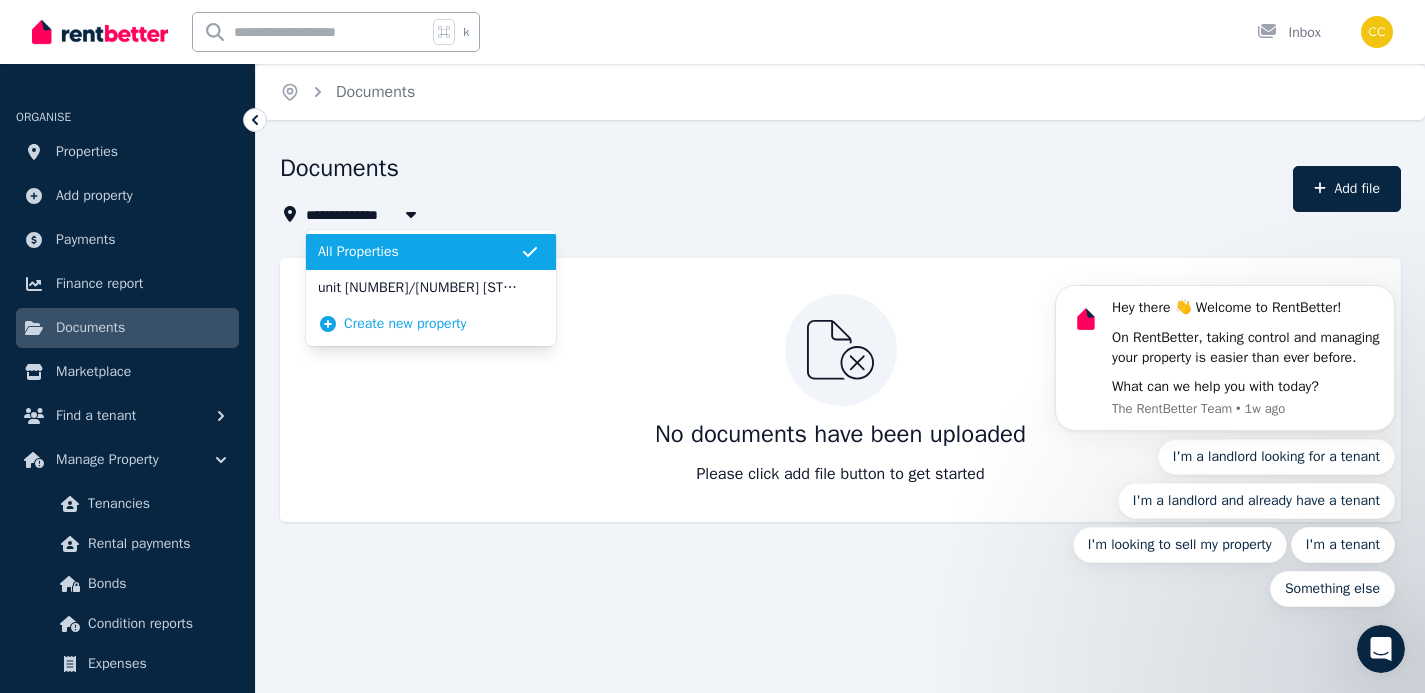 click on "**********" at bounding box center [780, 214] 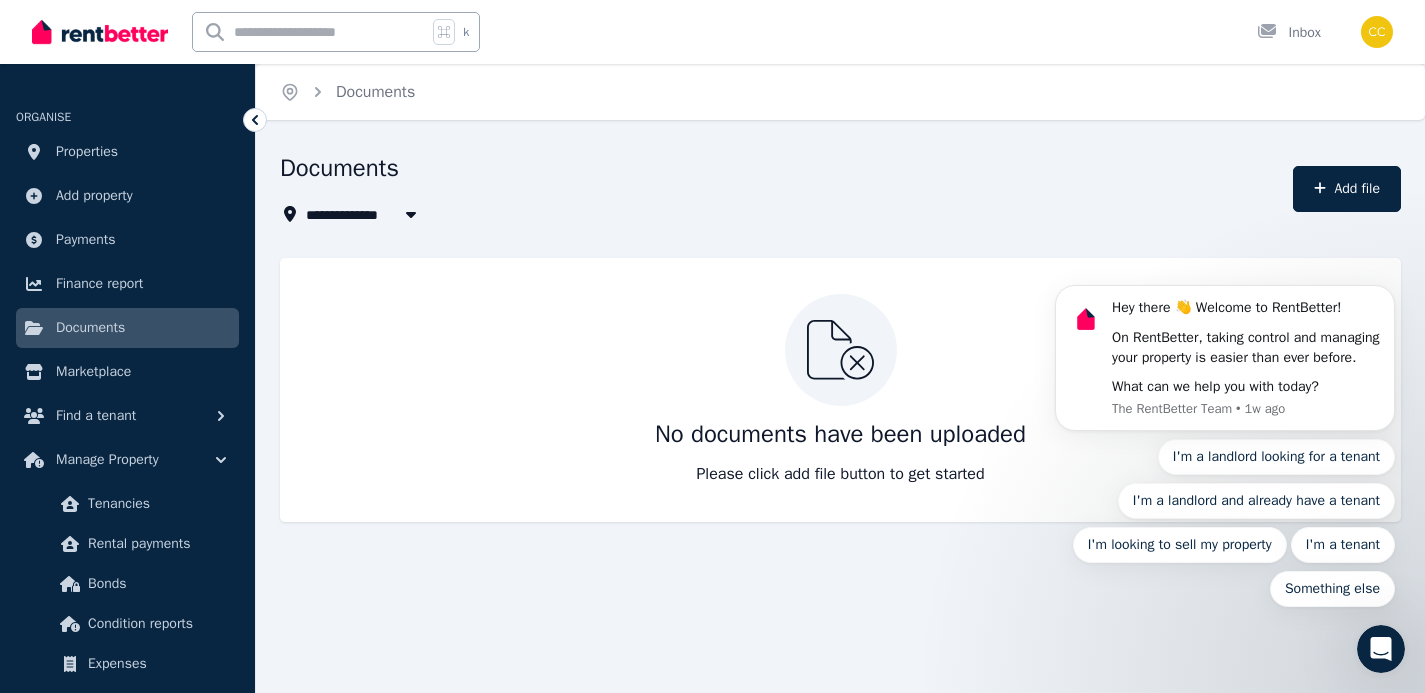 click 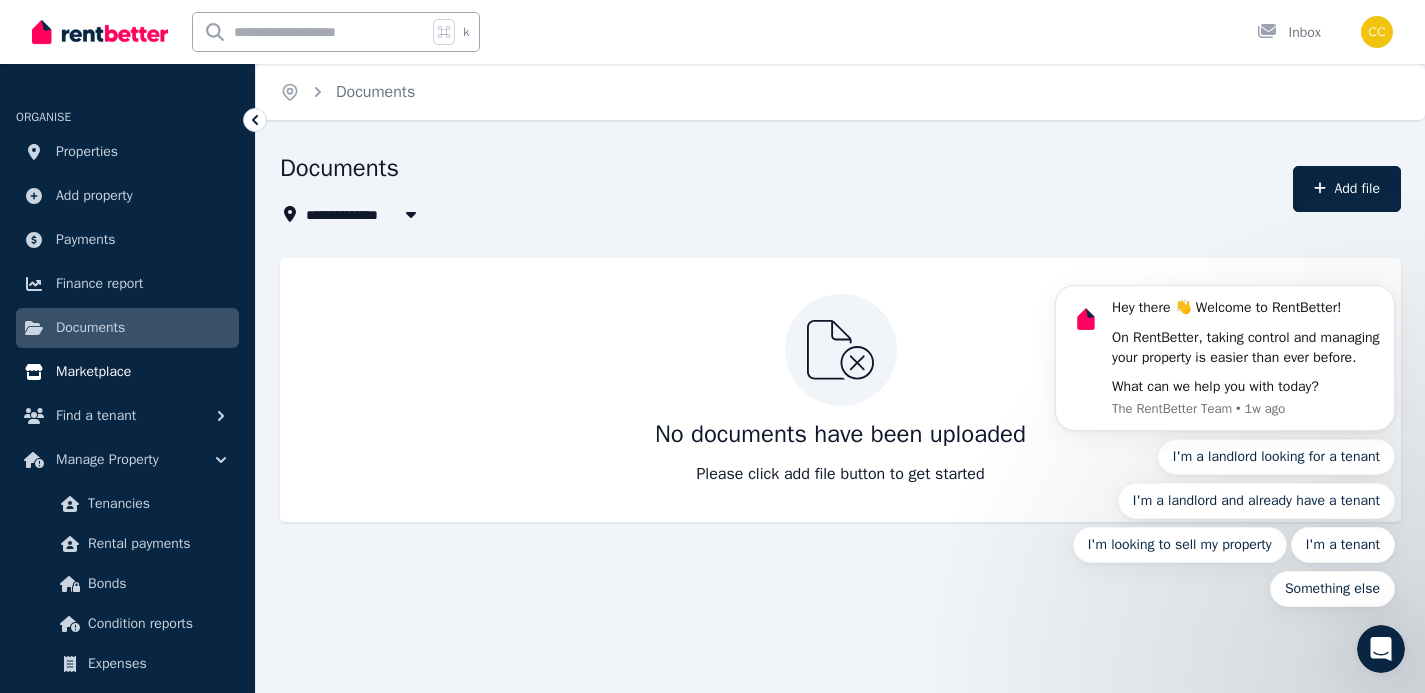 click on "Marketplace" at bounding box center (93, 372) 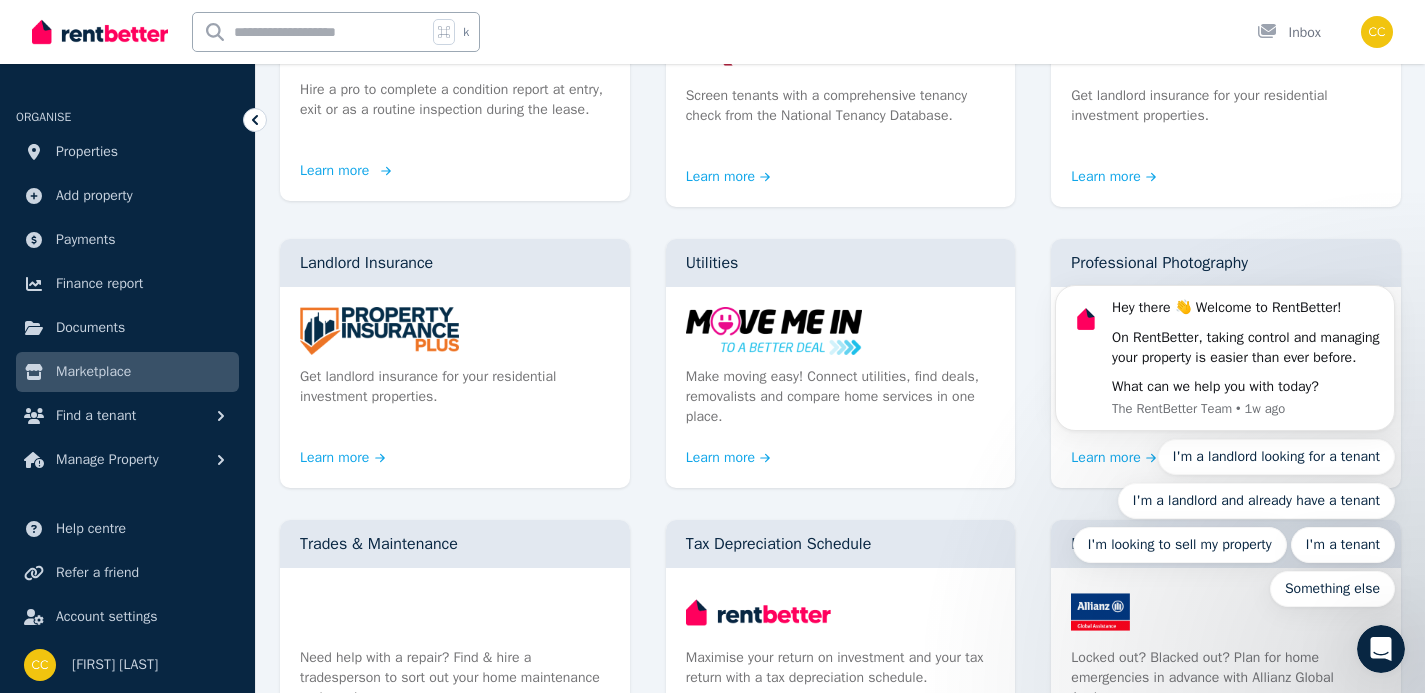 scroll, scrollTop: 360, scrollLeft: 0, axis: vertical 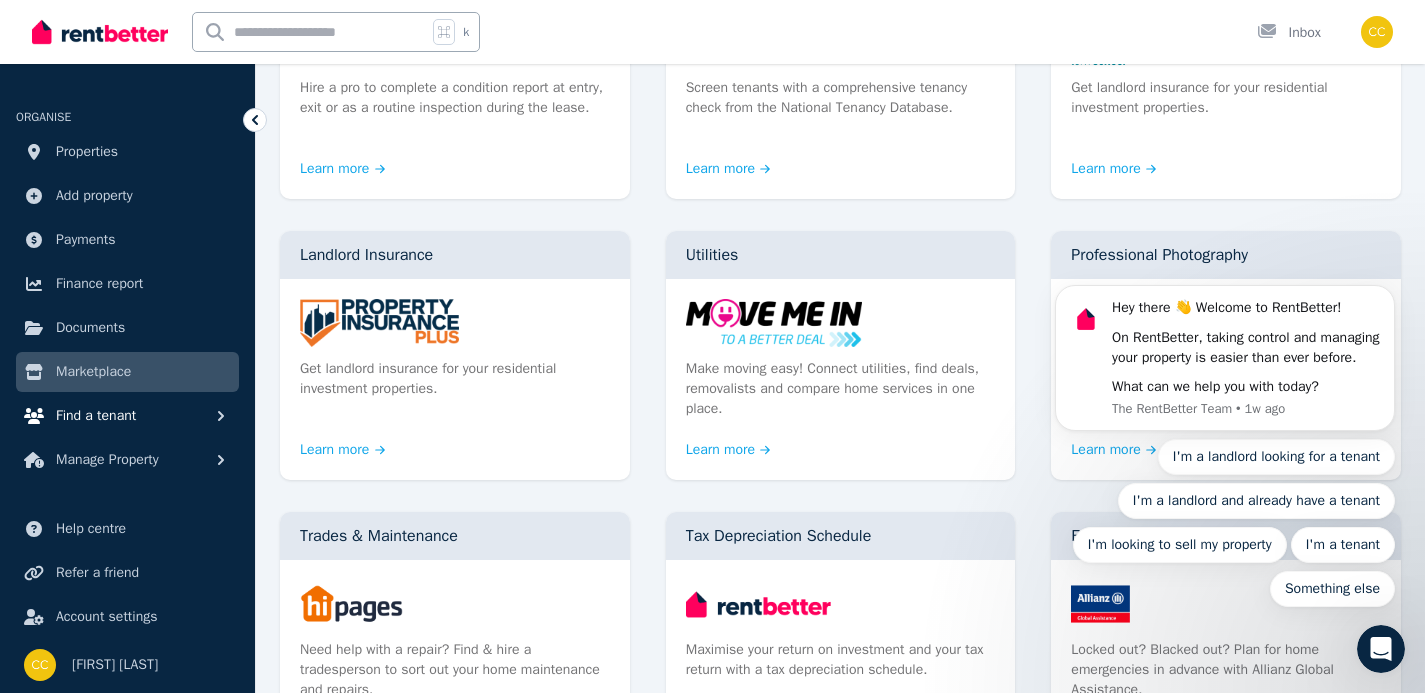 click on "Find a tenant" at bounding box center [96, 416] 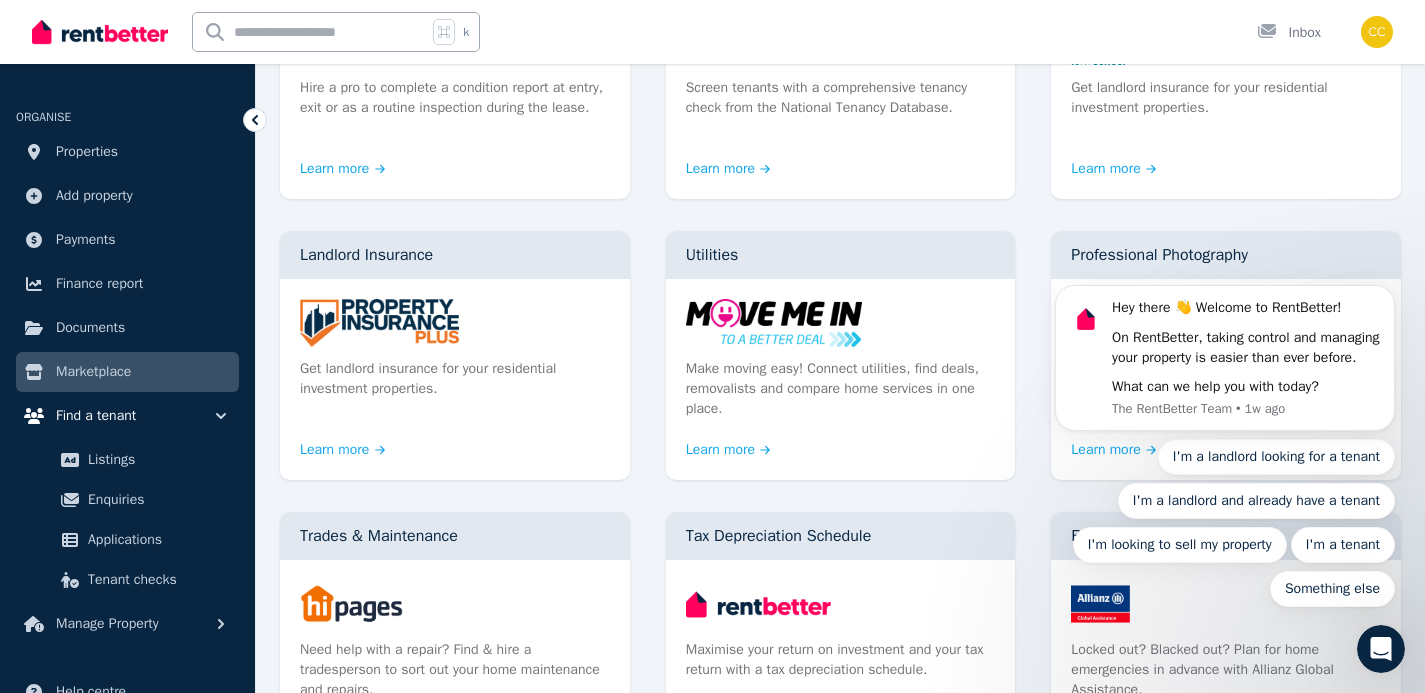 click on "Find a tenant" at bounding box center [96, 416] 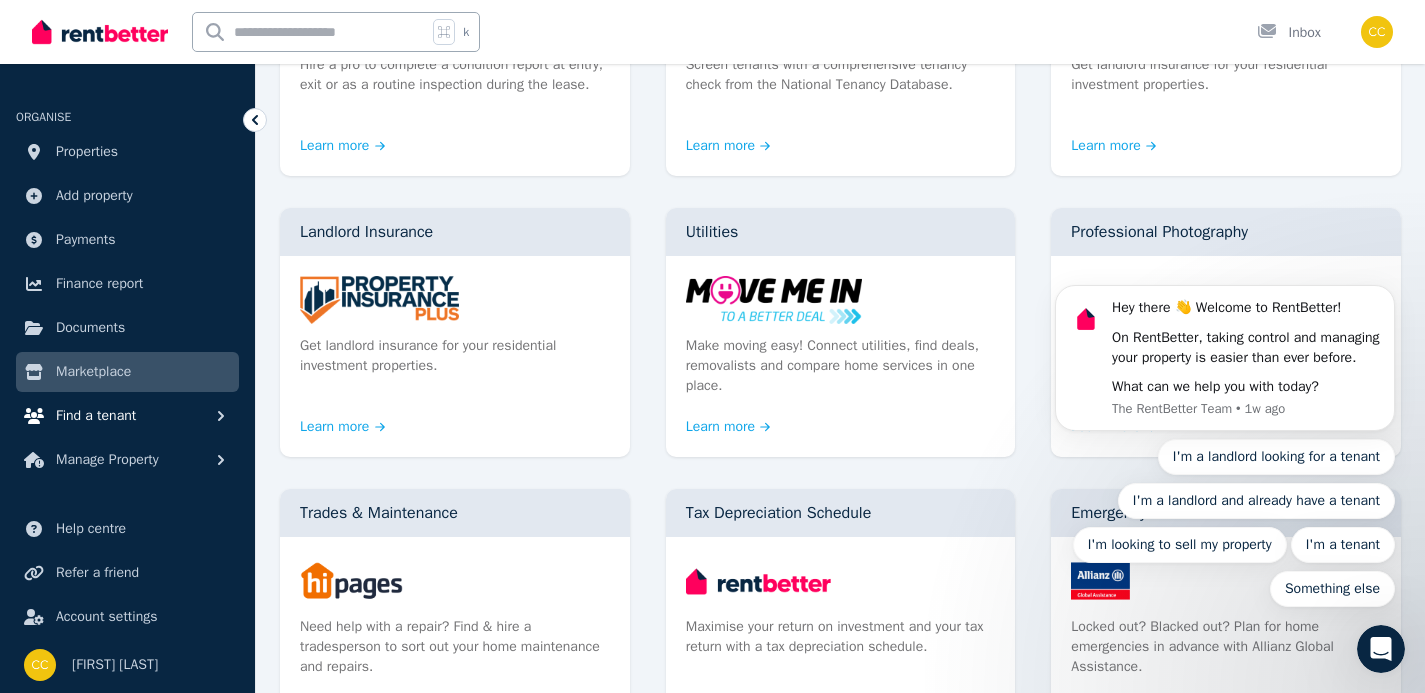 scroll, scrollTop: 390, scrollLeft: 0, axis: vertical 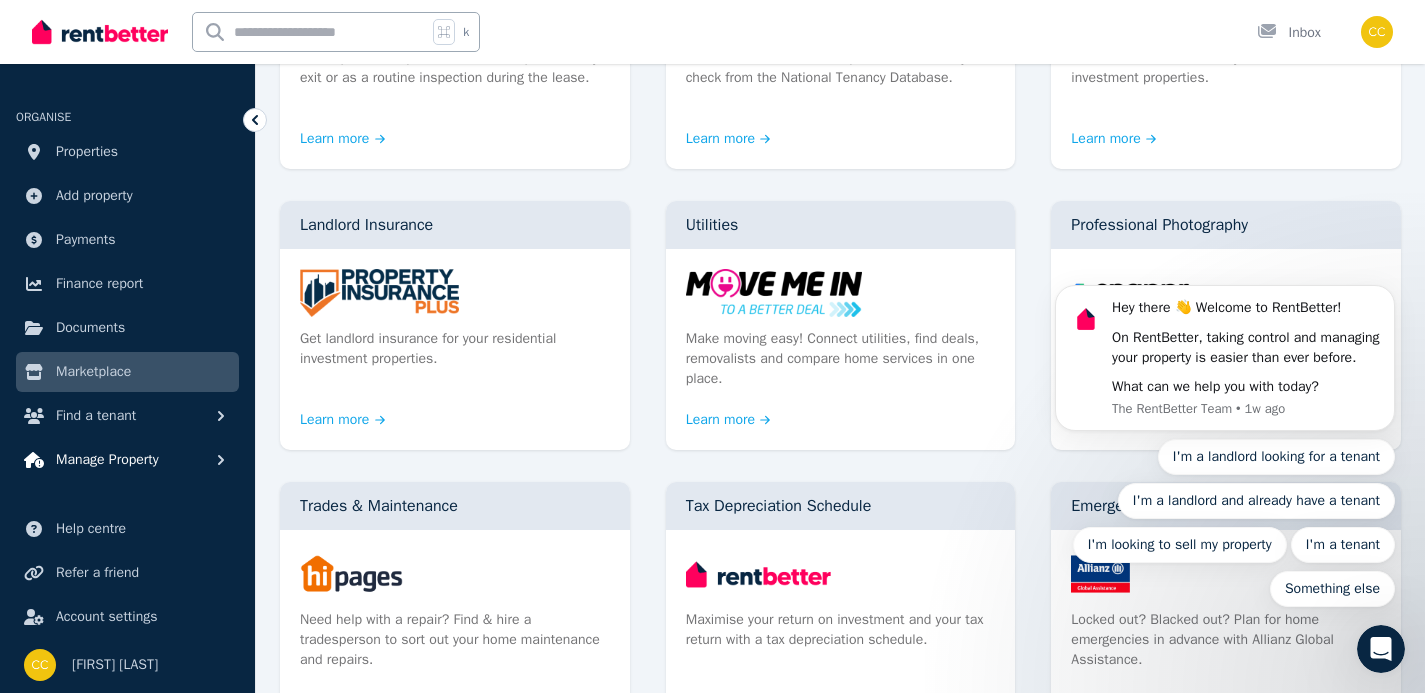 click on "Manage Property" at bounding box center (107, 460) 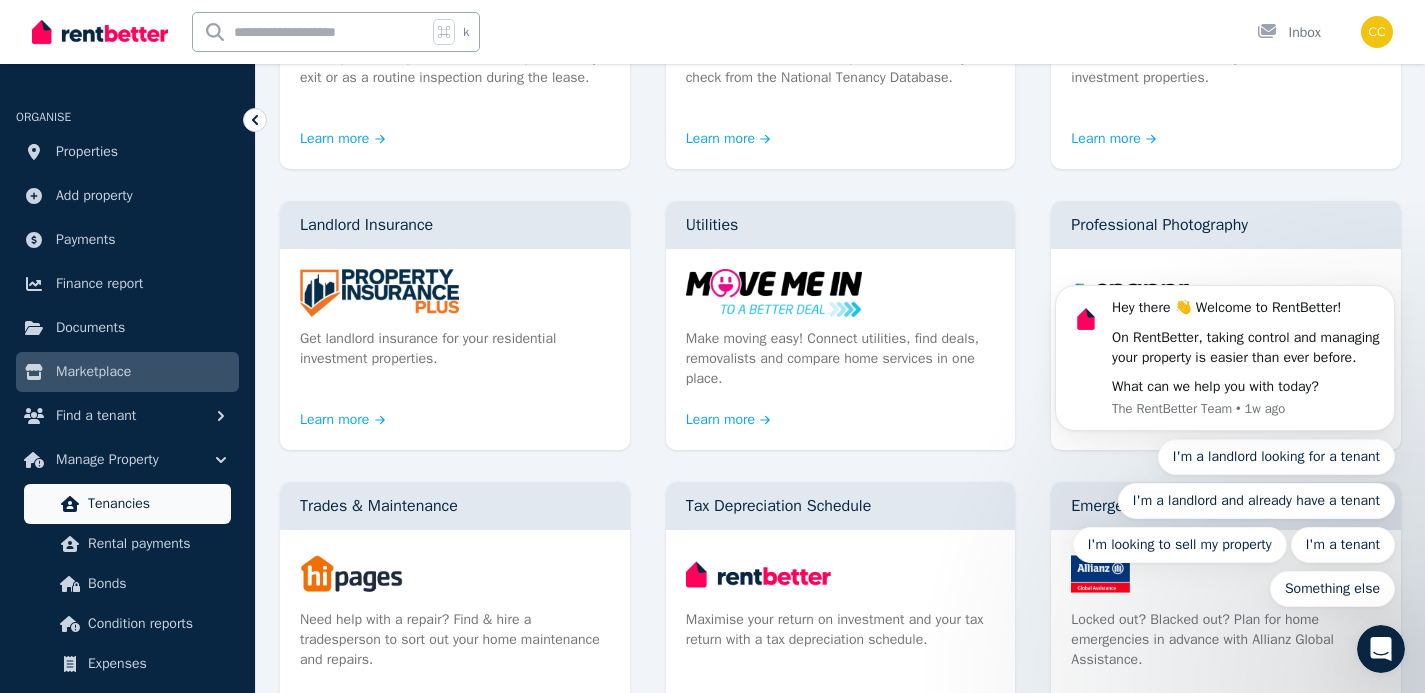 click on "Tenancies" at bounding box center [155, 504] 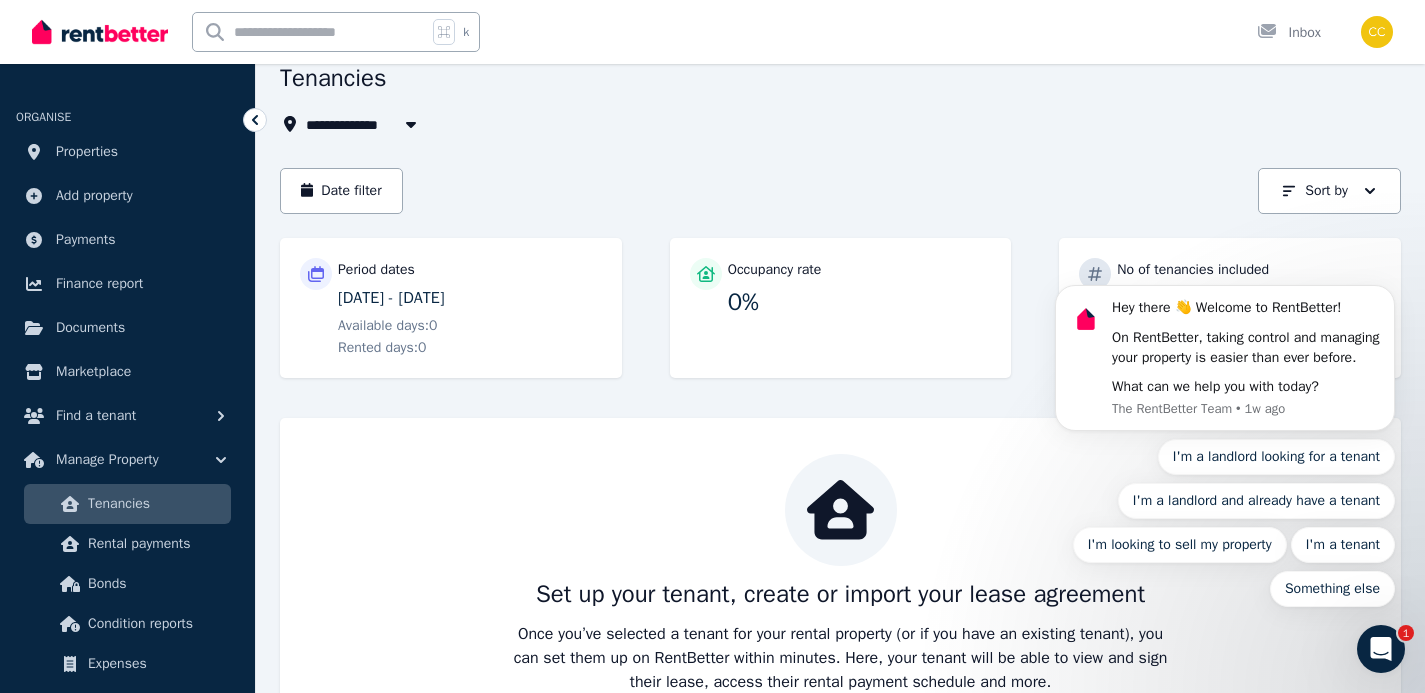 scroll, scrollTop: 0, scrollLeft: 0, axis: both 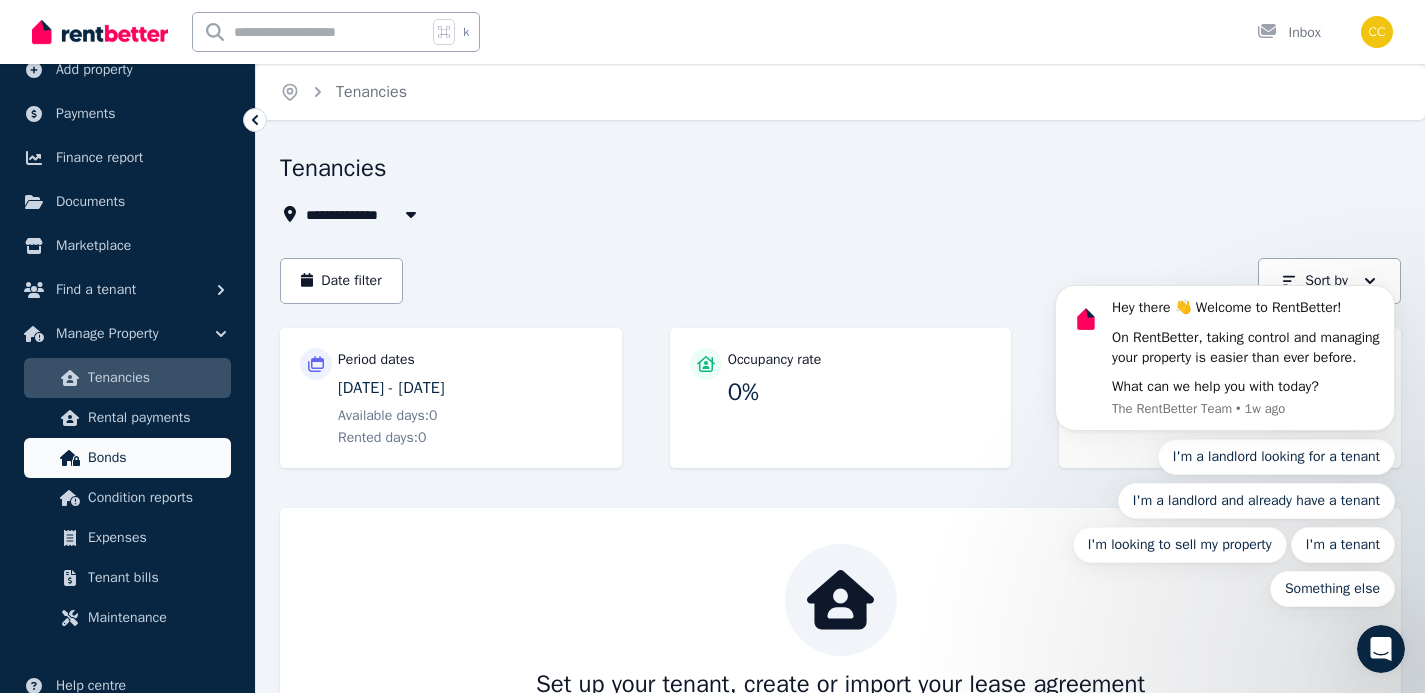 click on "Bonds" at bounding box center (155, 458) 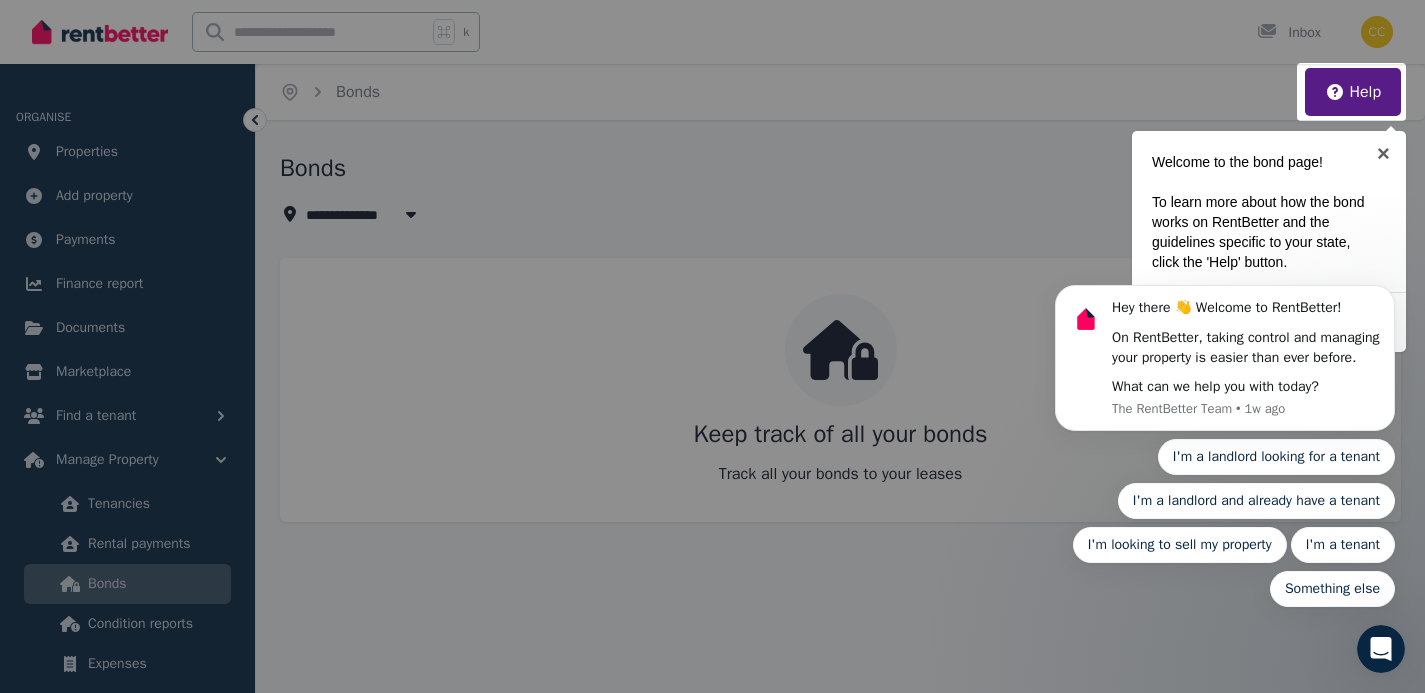 click at bounding box center [712, 346] 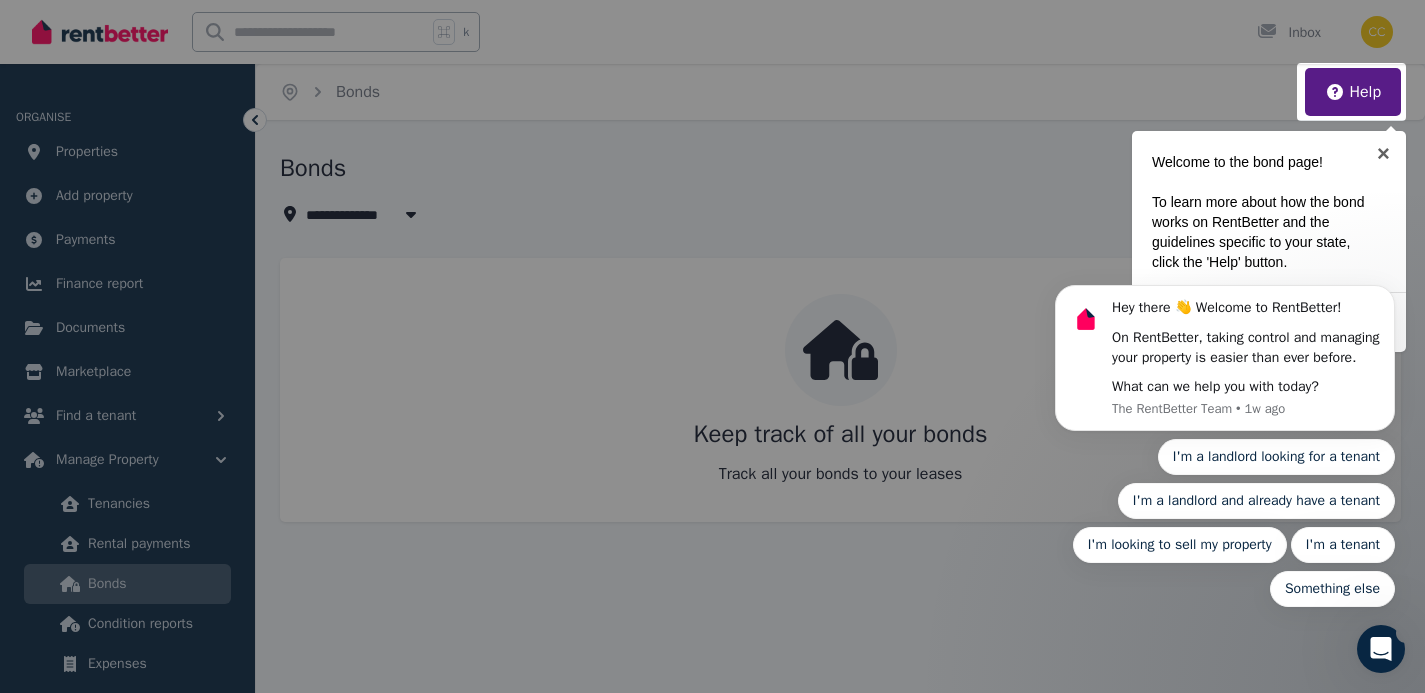 click on "Hey there 👋 Welcome to RentBetter!  On RentBetter, taking control and managing your property is easier than ever before.  What can we help you with today?  The RentBetter Team • 1w ago I'm a landlord looking for a tenant I'm a landlord and already have a tenant I'm looking to sell my property I'm a tenant Something else" at bounding box center [1225, 353] 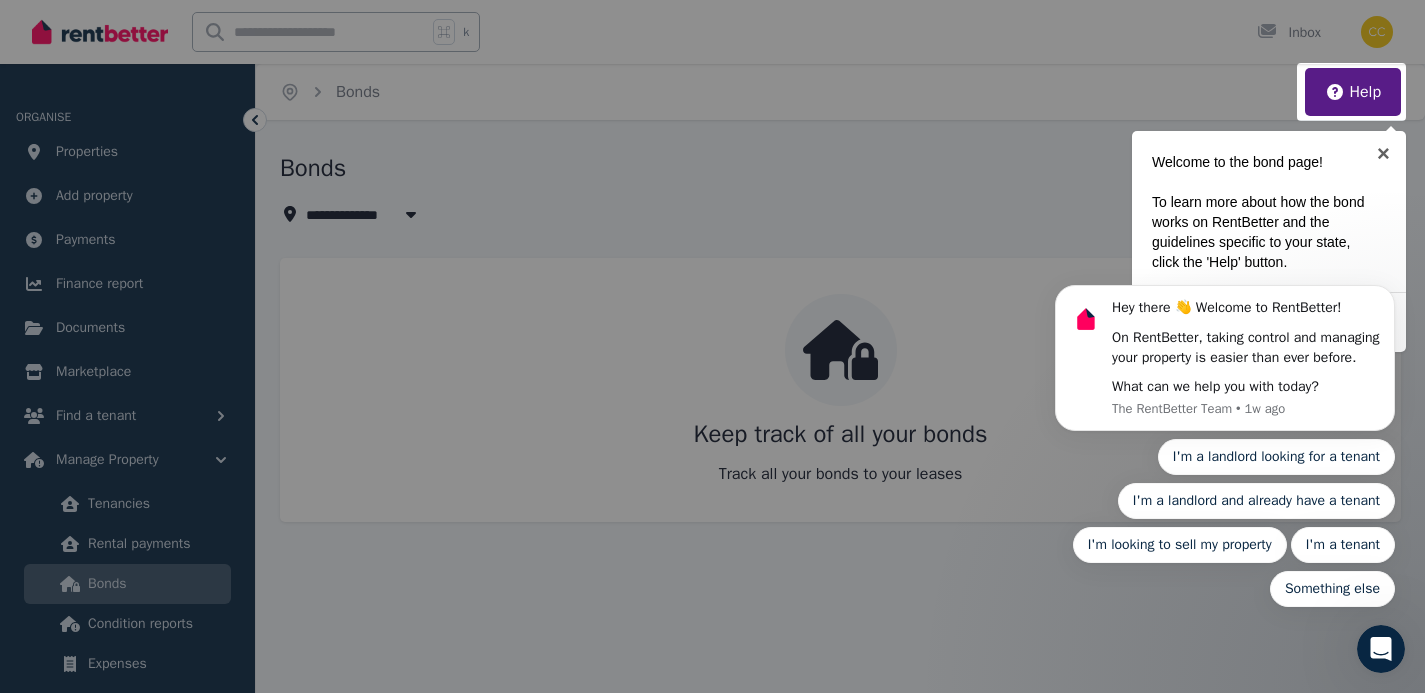 click on "Hey there 👋 Welcome to RentBetter!  On RentBetter, taking control and managing your property is easier than ever before.  What can we help you with today?  The RentBetter Team • 1w ago I'm a landlord looking for a tenant I'm a landlord and already have a tenant I'm looking to sell my property I'm a tenant Something else" at bounding box center (1225, 353) 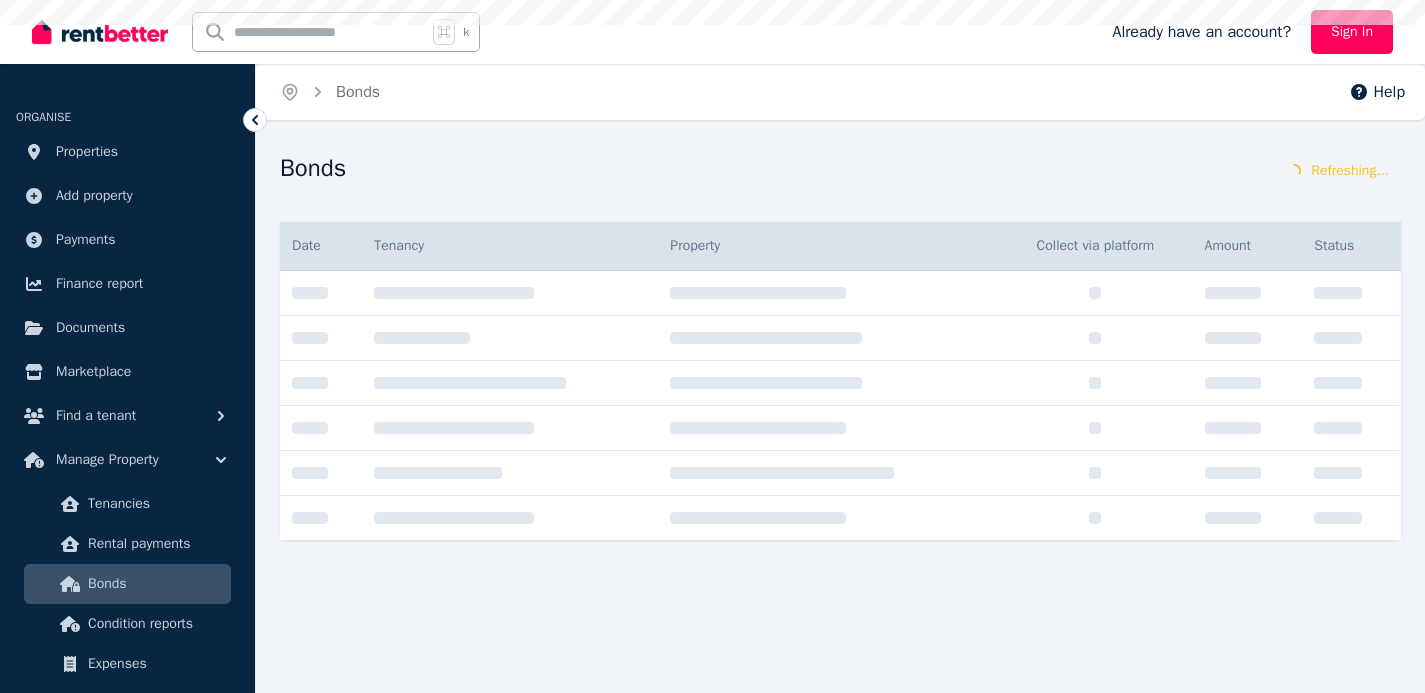 scroll, scrollTop: 0, scrollLeft: 0, axis: both 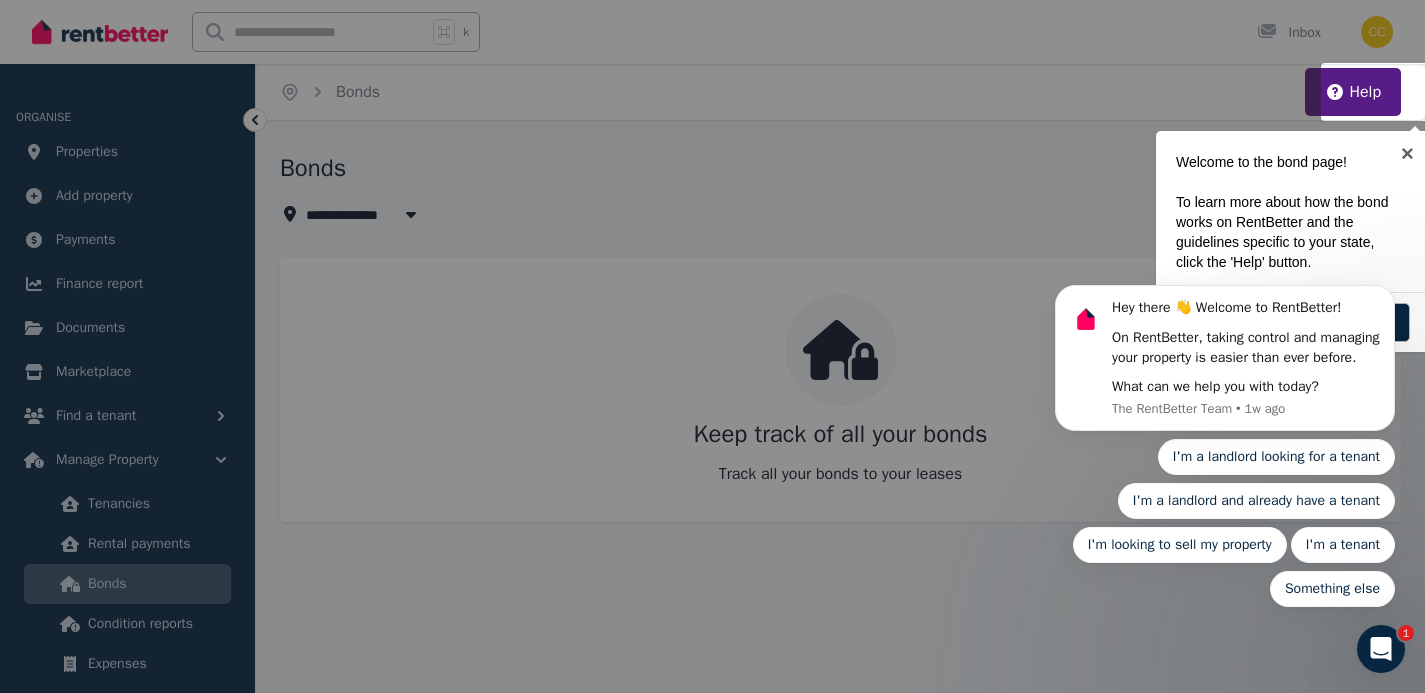 click on "Hey there 👋 Welcome to RentBetter!  On RentBetter, taking control and managing your property is easier than ever before.  What can we help you with today?  The RentBetter Team • 1w ago I'm a landlord looking for a tenant I'm a landlord and already have a tenant I'm looking to sell my property I'm a tenant Something else" at bounding box center (1225, 353) 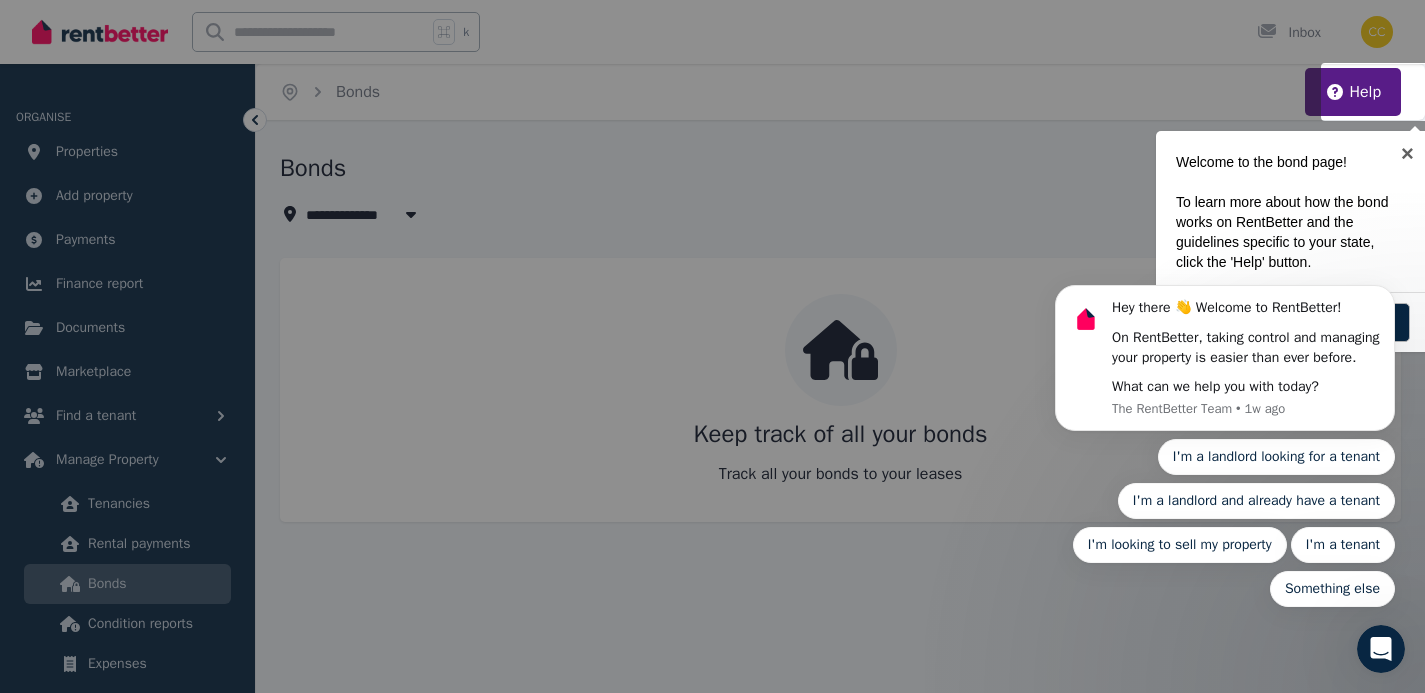 click at bounding box center [712, 346] 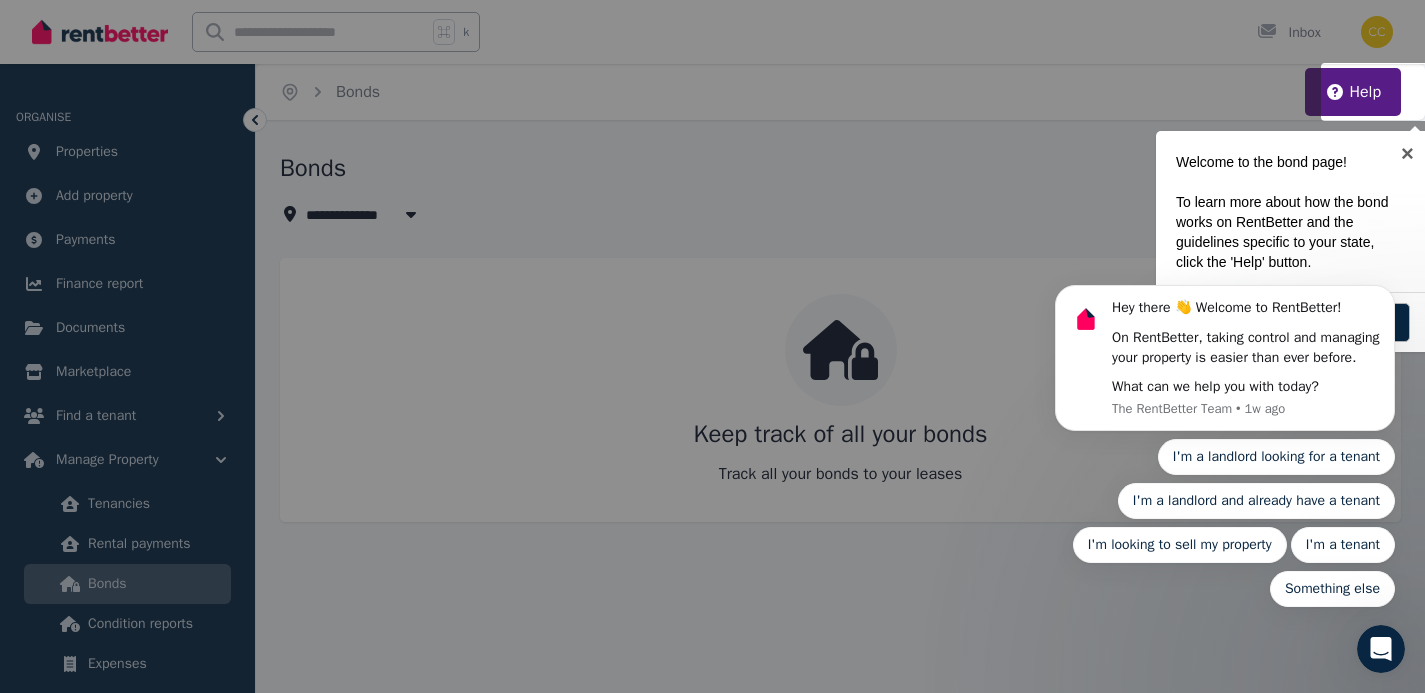 click at bounding box center (712, 346) 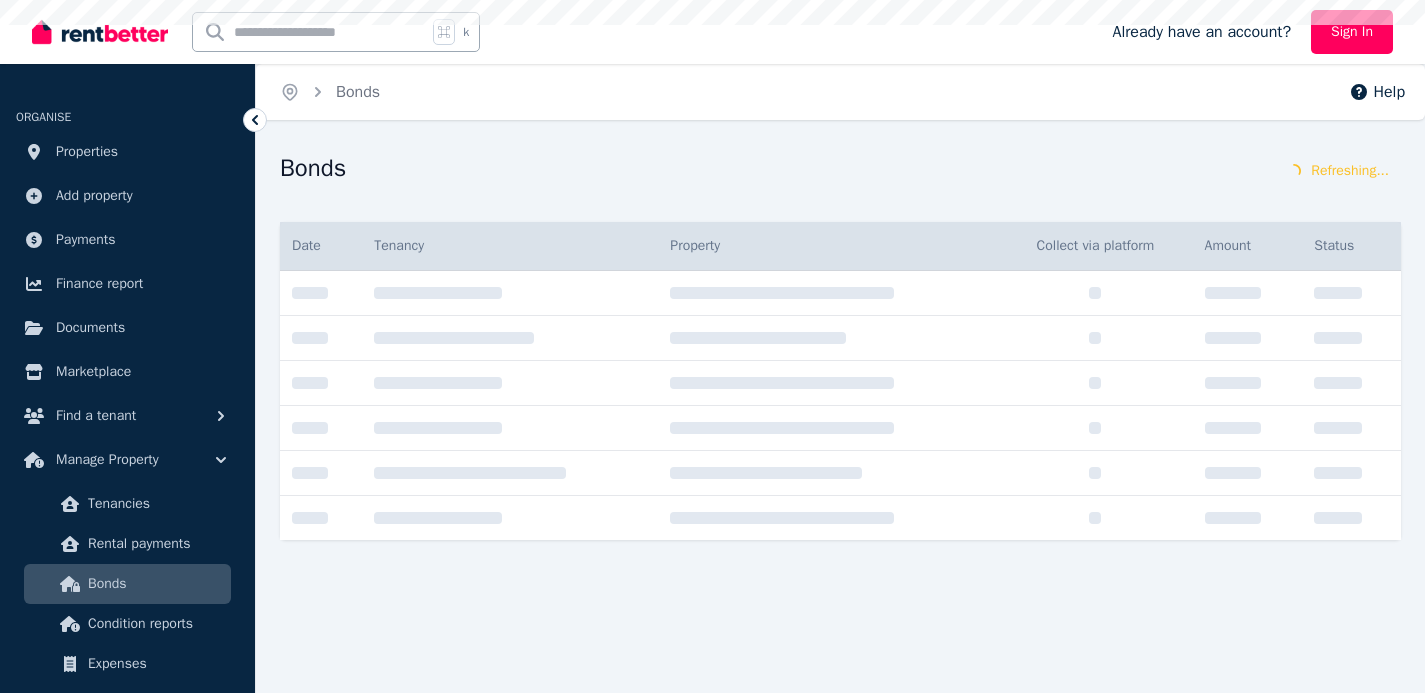 scroll, scrollTop: 0, scrollLeft: 0, axis: both 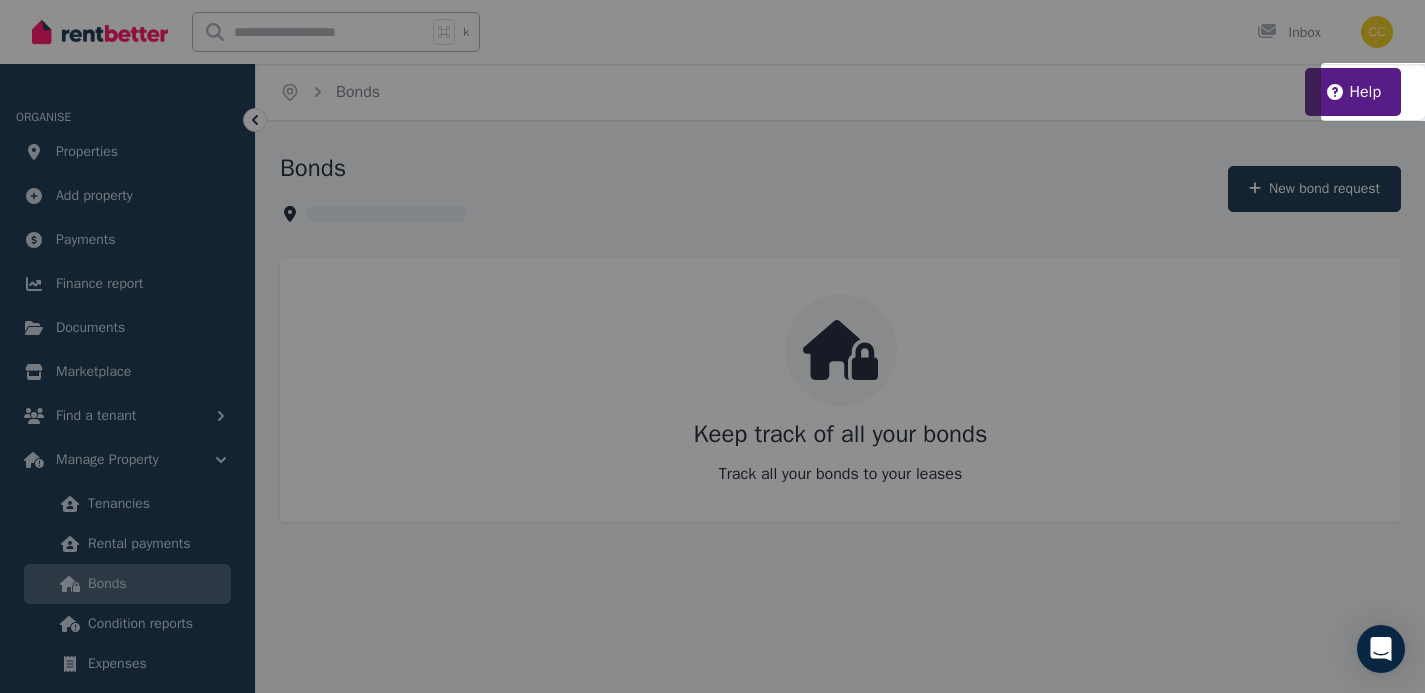 click at bounding box center (712, 346) 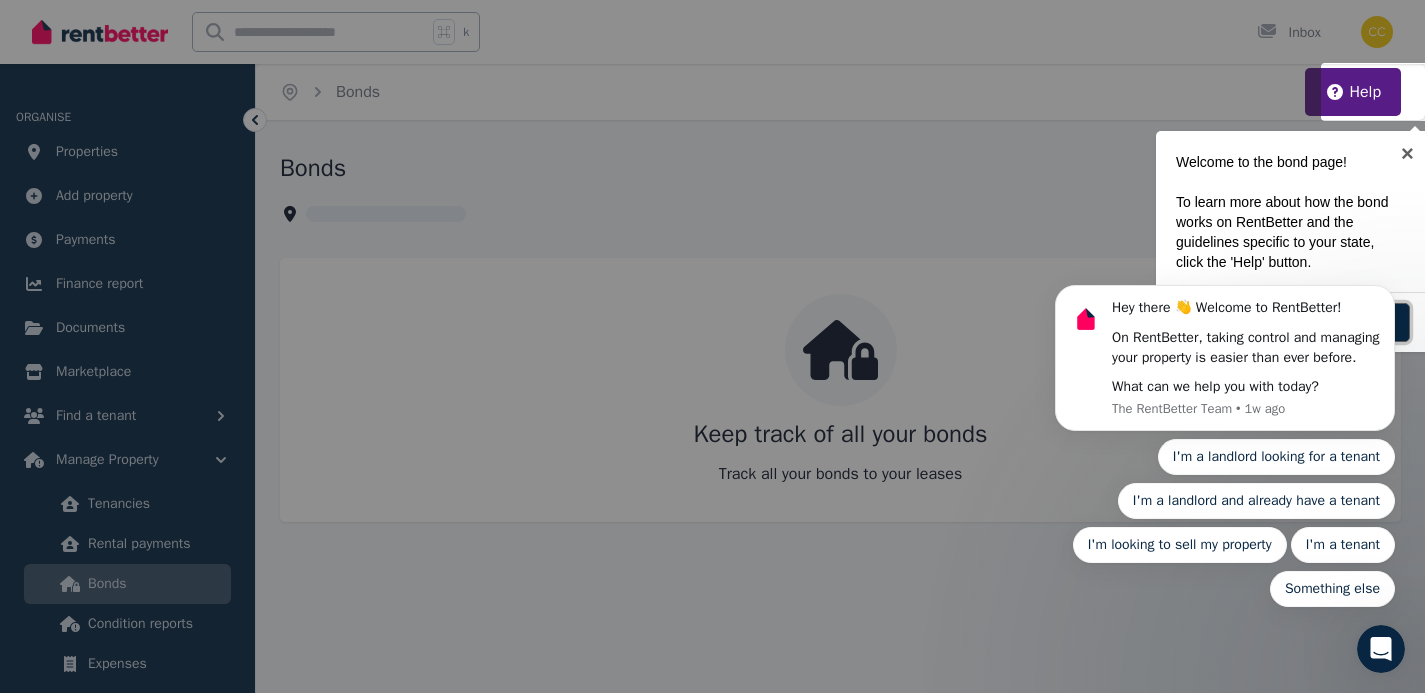 scroll, scrollTop: 0, scrollLeft: 0, axis: both 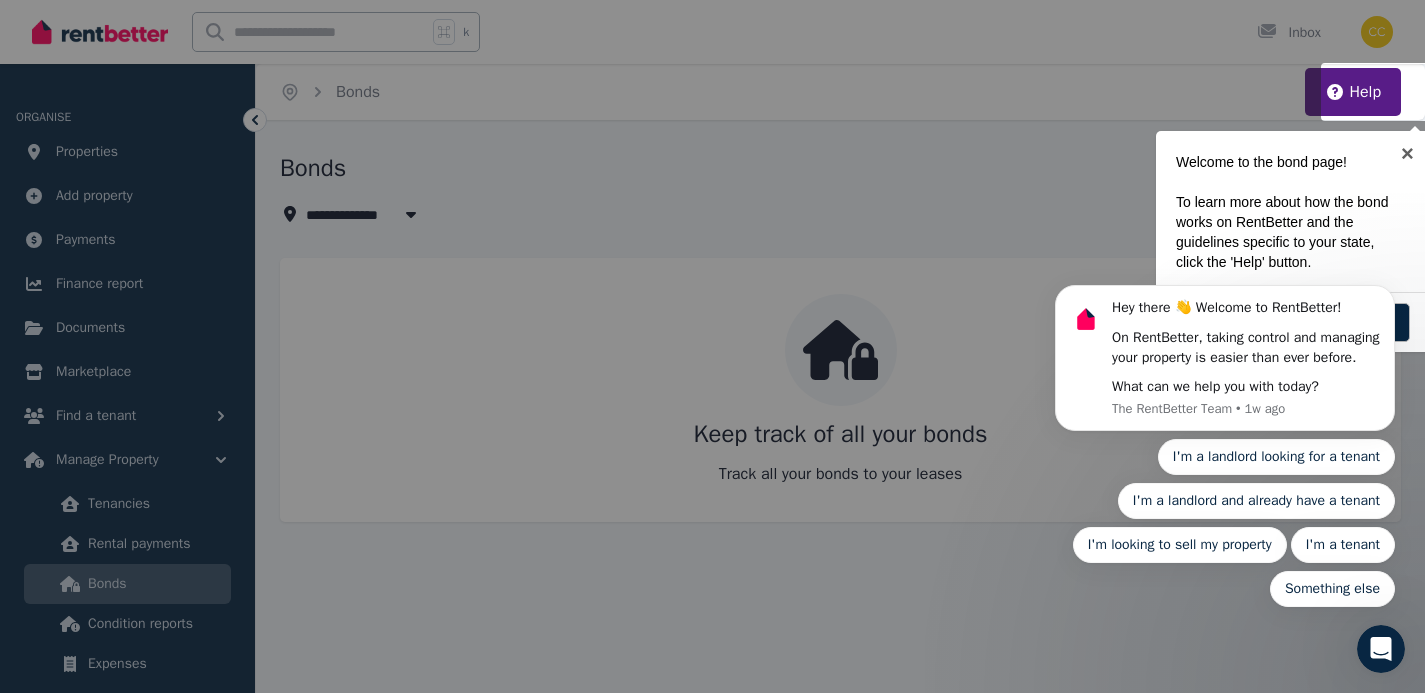 click on "Hey there 👋 Welcome to RentBetter!  On RentBetter, taking control and managing your property is easier than ever before.  What can we help you with today?  The RentBetter Team • 1w ago I'm a landlord looking for a tenant I'm a landlord and already have a tenant I'm looking to sell my property I'm a tenant Something else" at bounding box center (1225, 353) 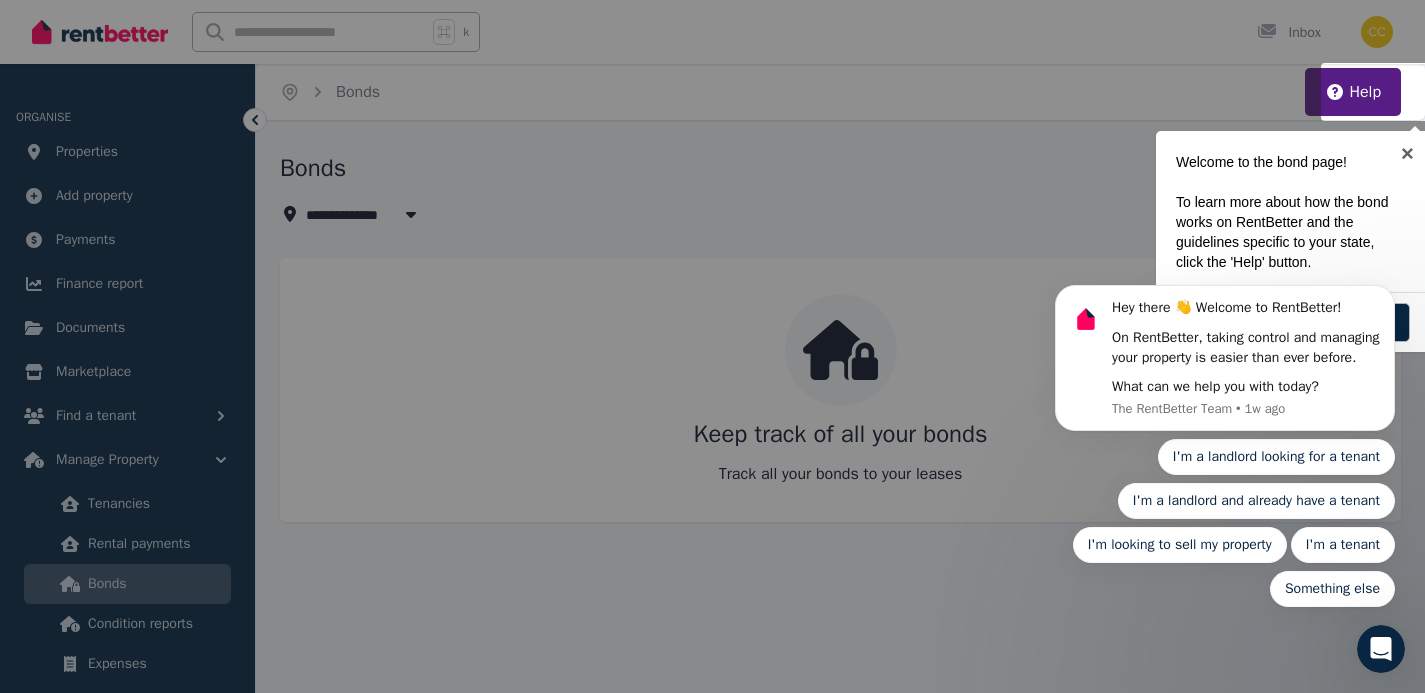 click at bounding box center (712, 346) 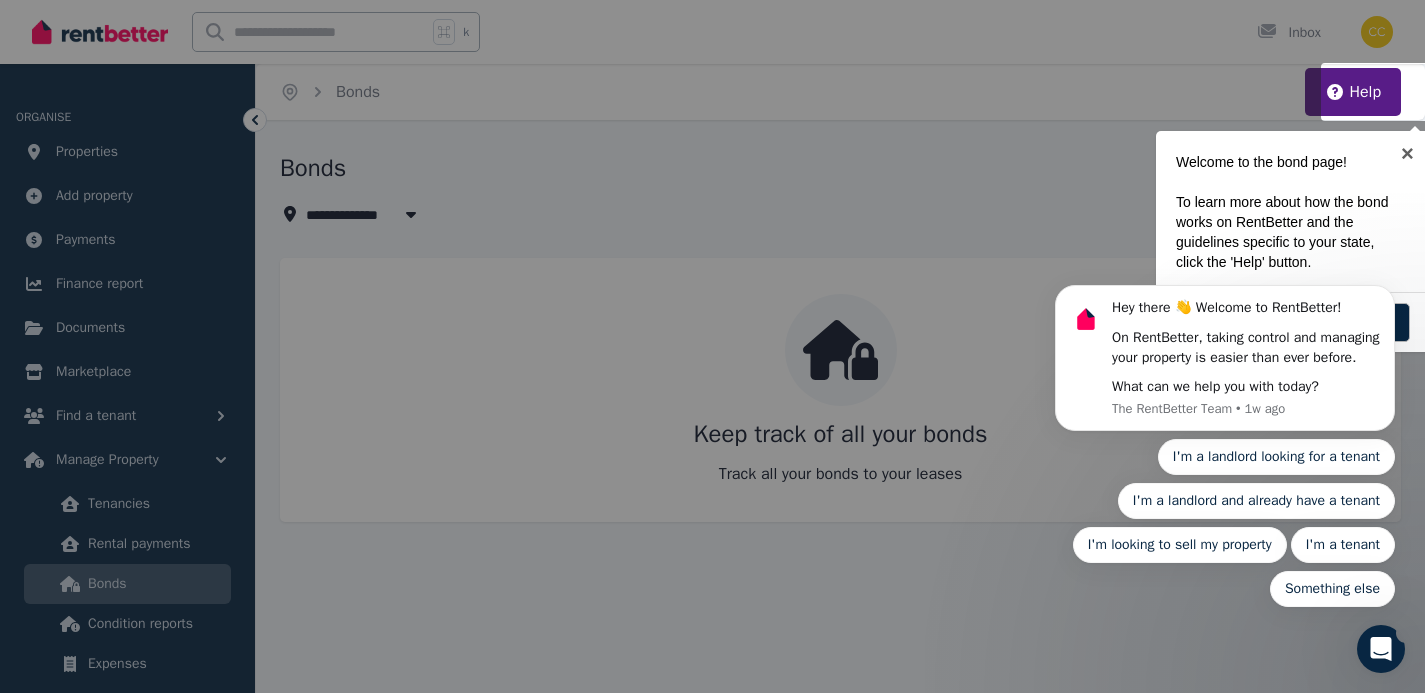click on "Hey there 👋 Welcome to RentBetter!  On RentBetter, taking control and managing your property is easier than ever before.  What can we help you with today?  The RentBetter Team • 1w ago I'm a landlord looking for a tenant I'm a landlord and already have a tenant I'm looking to sell my property I'm a tenant Something else" at bounding box center [1225, 353] 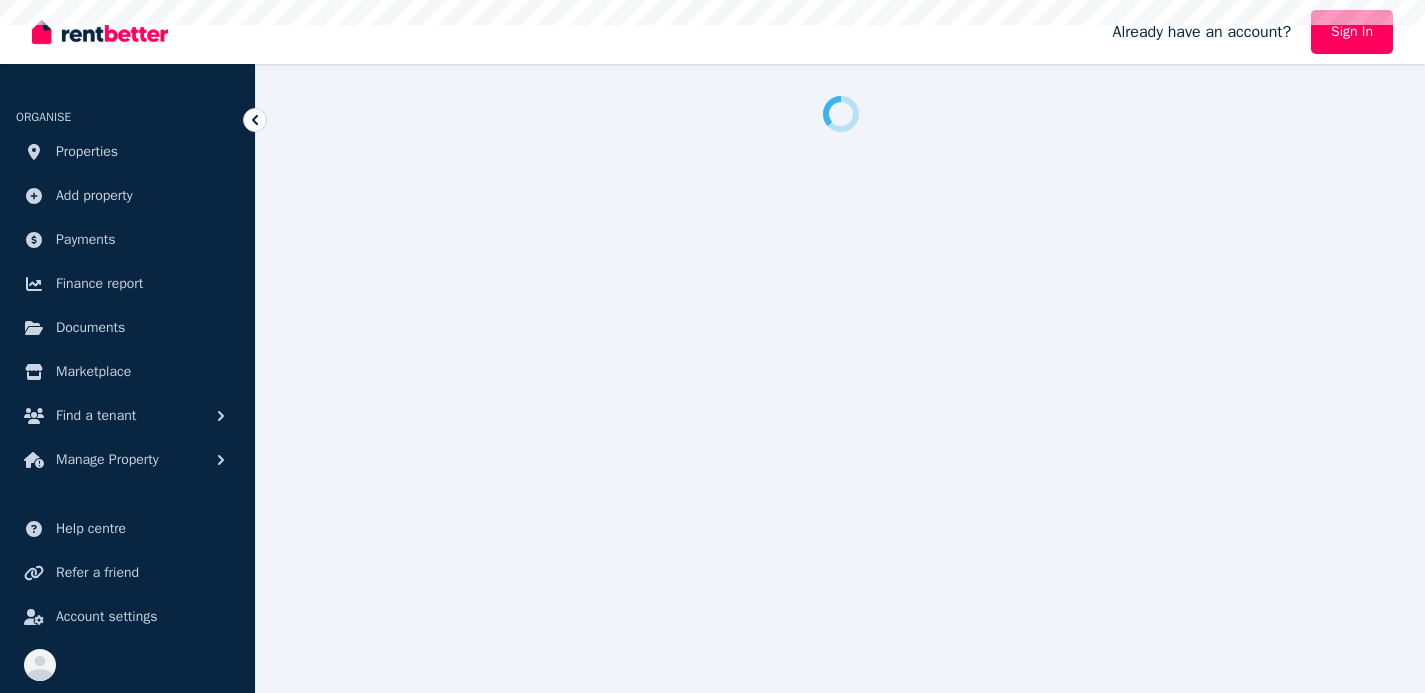 scroll, scrollTop: 0, scrollLeft: 0, axis: both 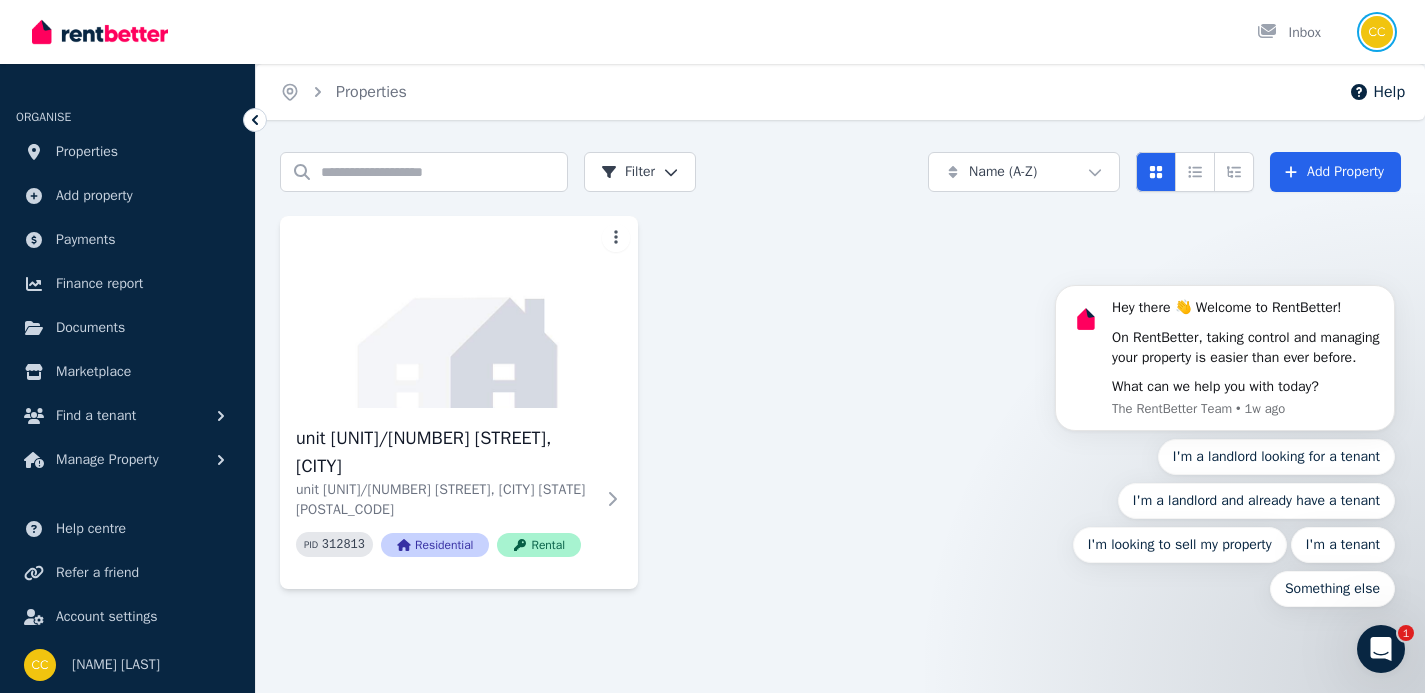 click at bounding box center (1377, 32) 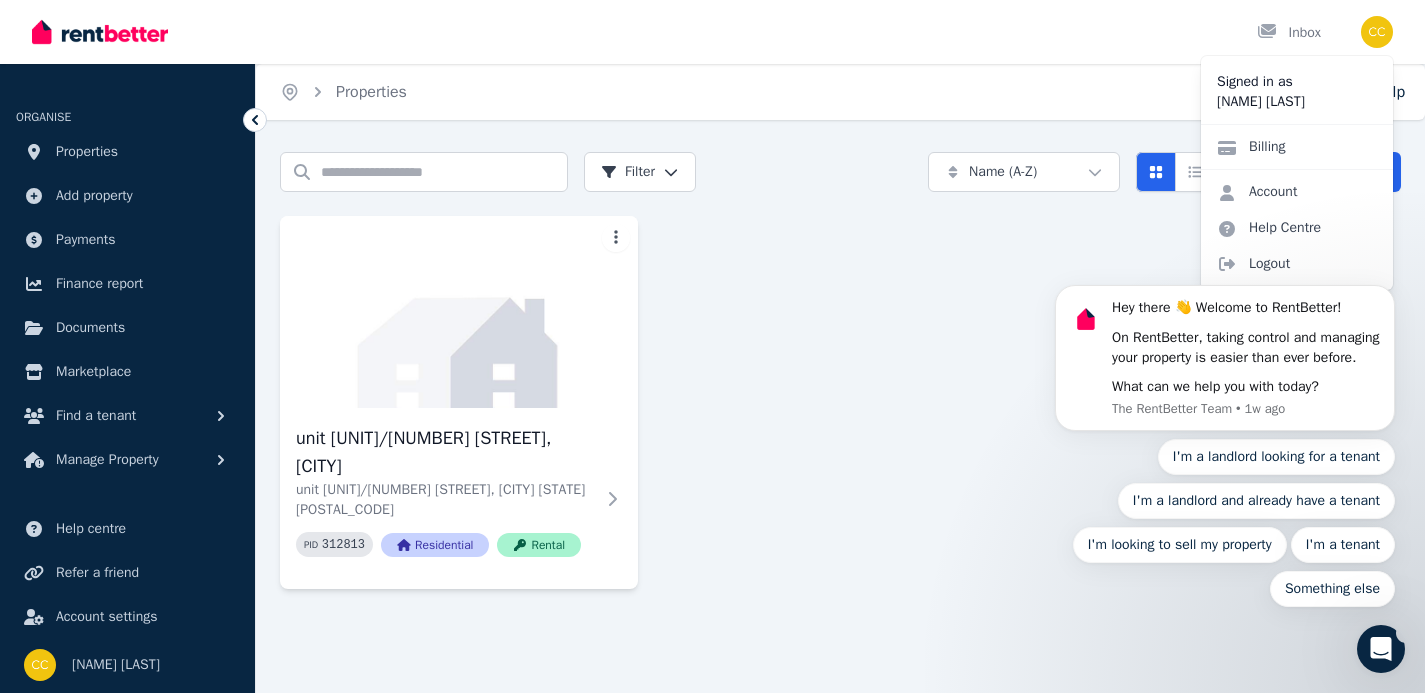 click on "Hey there 👋 Welcome to RentBetter!  On RentBetter, taking control and managing your property is easier than ever before.  What can we help you with today?  The RentBetter Team • 1w ago I'm a landlord looking for a tenant I'm a landlord and already have a tenant I'm looking to sell my property I'm a tenant Something else" at bounding box center [1225, 353] 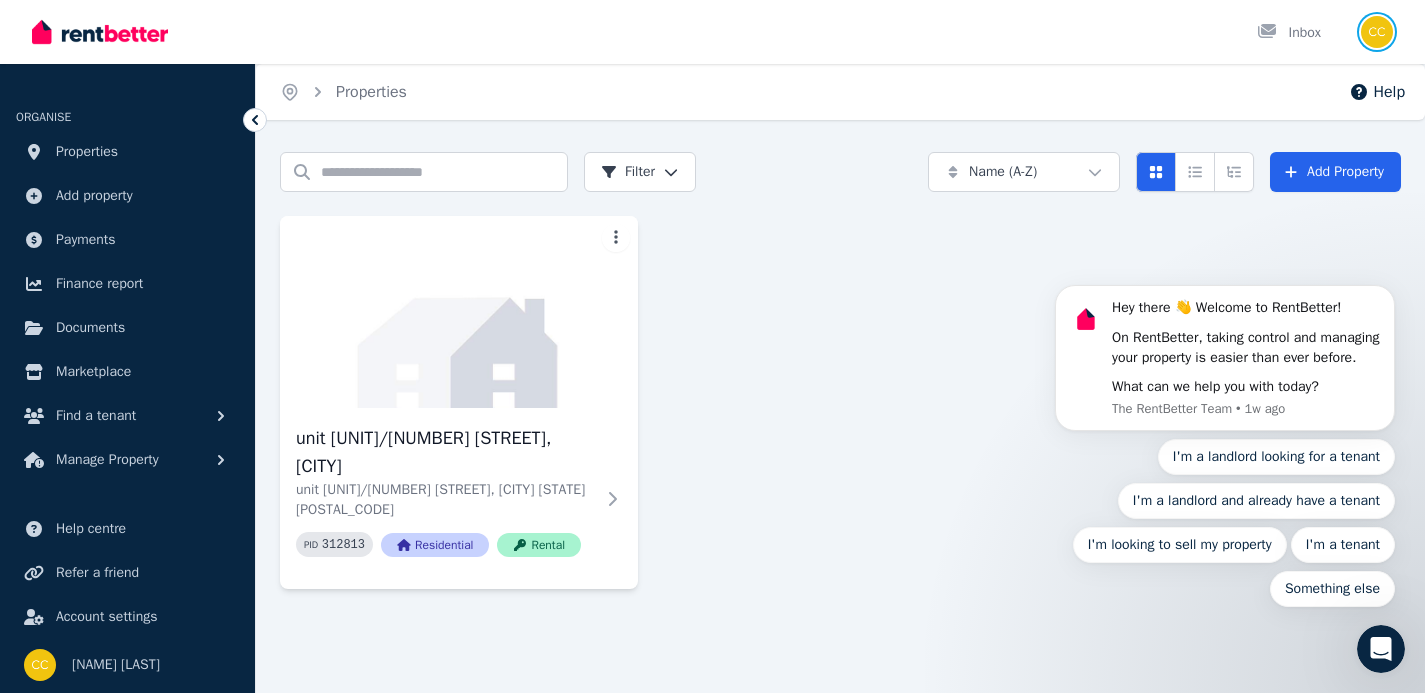 click at bounding box center (1377, 32) 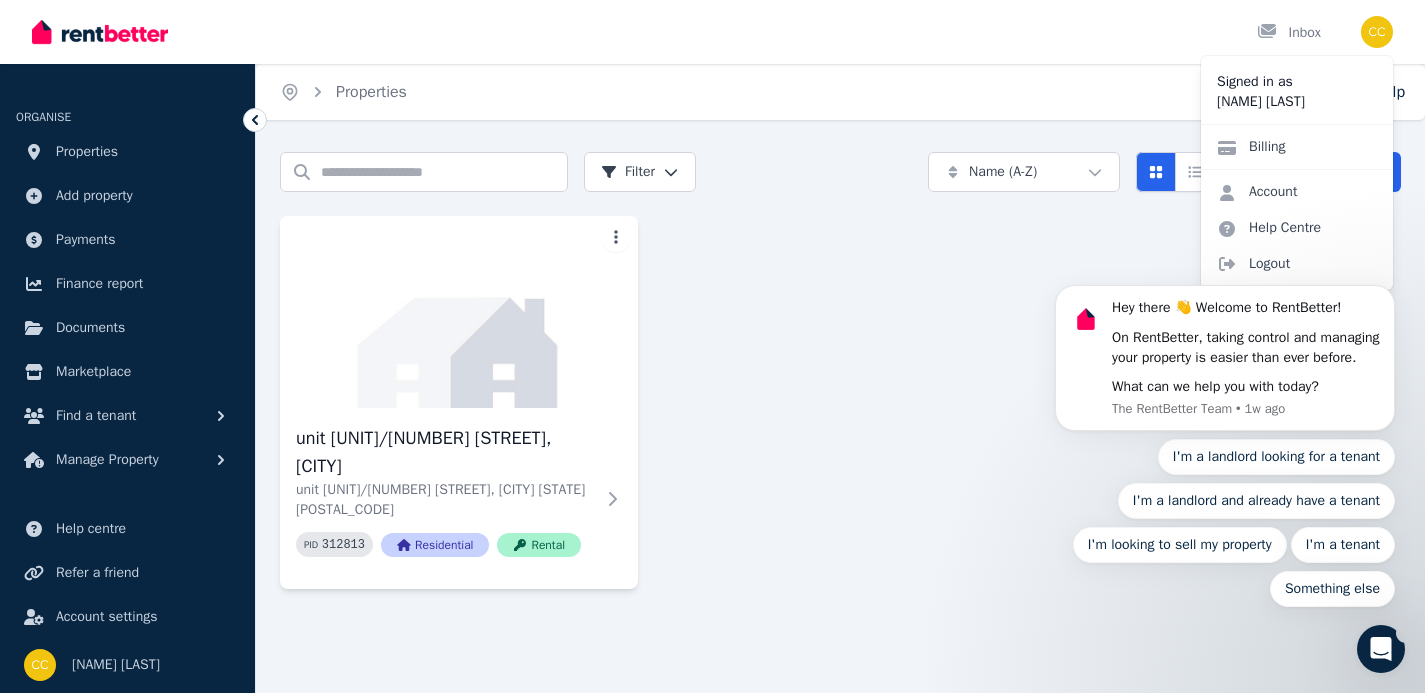 click on "Hey there 👋 Welcome to RentBetter!  On RentBetter, taking control and managing your property is easier than ever before.  What can we help you with today?  The RentBetter Team • 1w ago I'm a landlord looking for a tenant I'm a landlord and already have a tenant I'm looking to sell my property I'm a tenant Something else" at bounding box center (1225, 353) 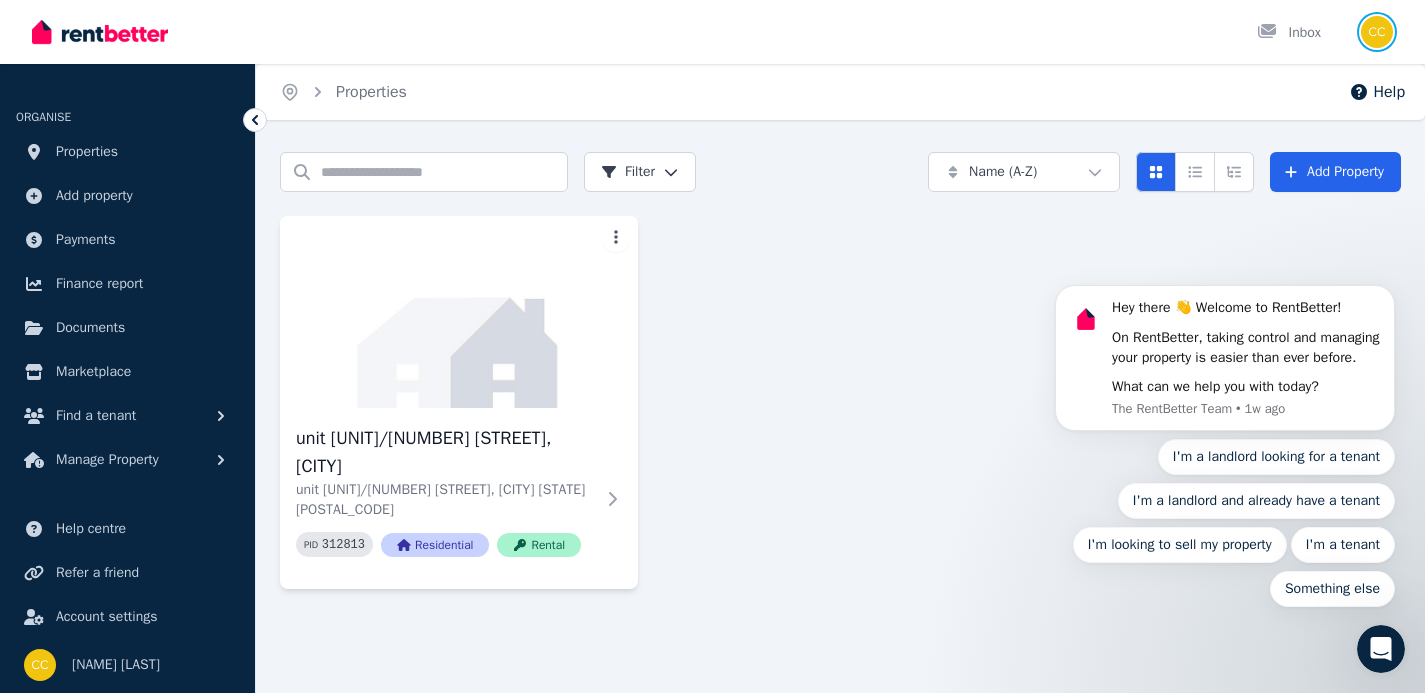 click at bounding box center (1377, 32) 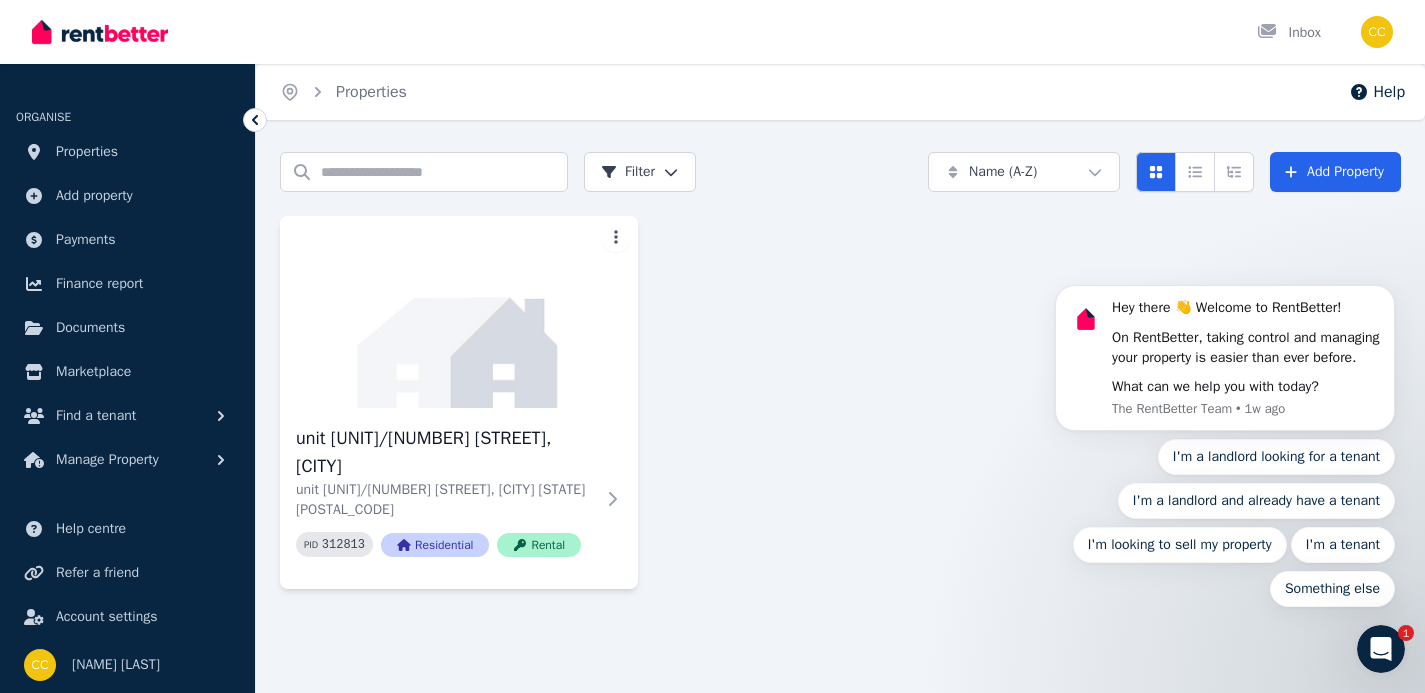click on "Hey there 👋 Welcome to RentBetter!  On RentBetter, taking control and managing your property is easier than ever before.  What can we help you with today?  The RentBetter Team • 1w ago I'm a landlord looking for a tenant I'm a landlord and already have a tenant I'm looking to sell my property I'm a tenant Something else" at bounding box center (1225, 353) 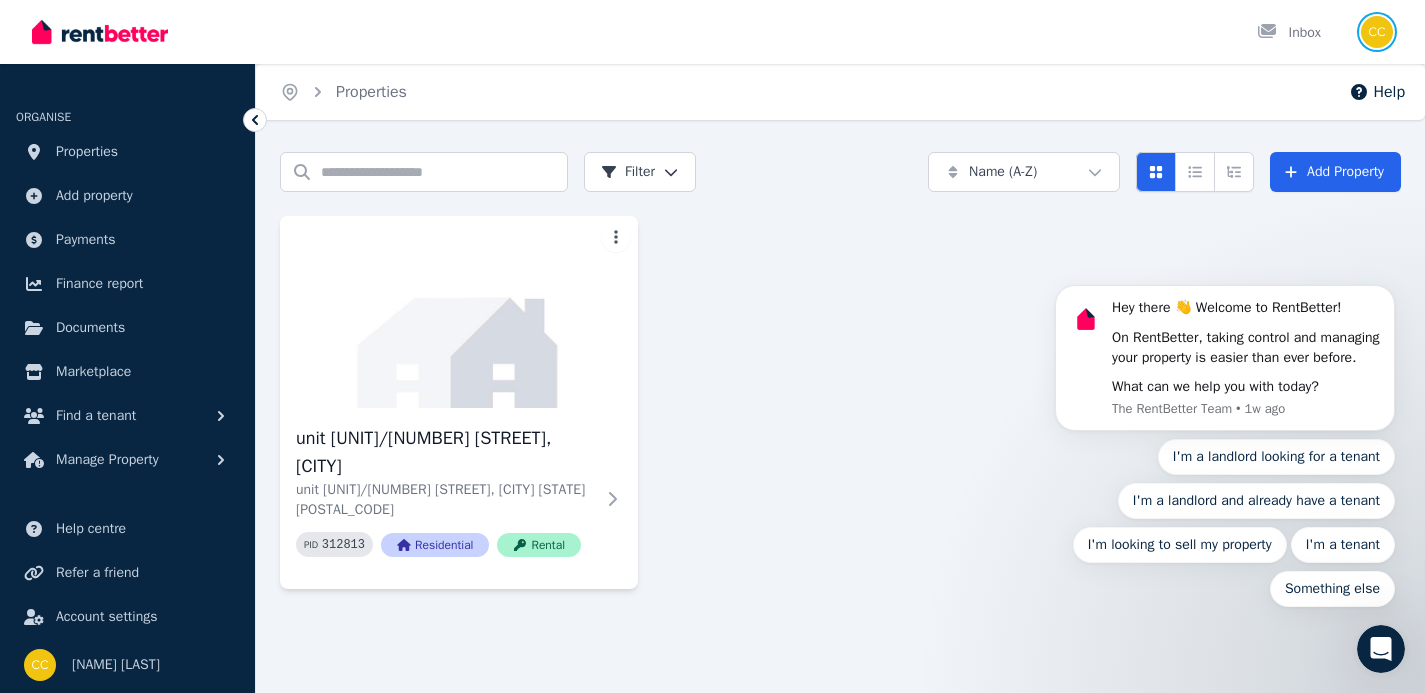 click at bounding box center [1377, 32] 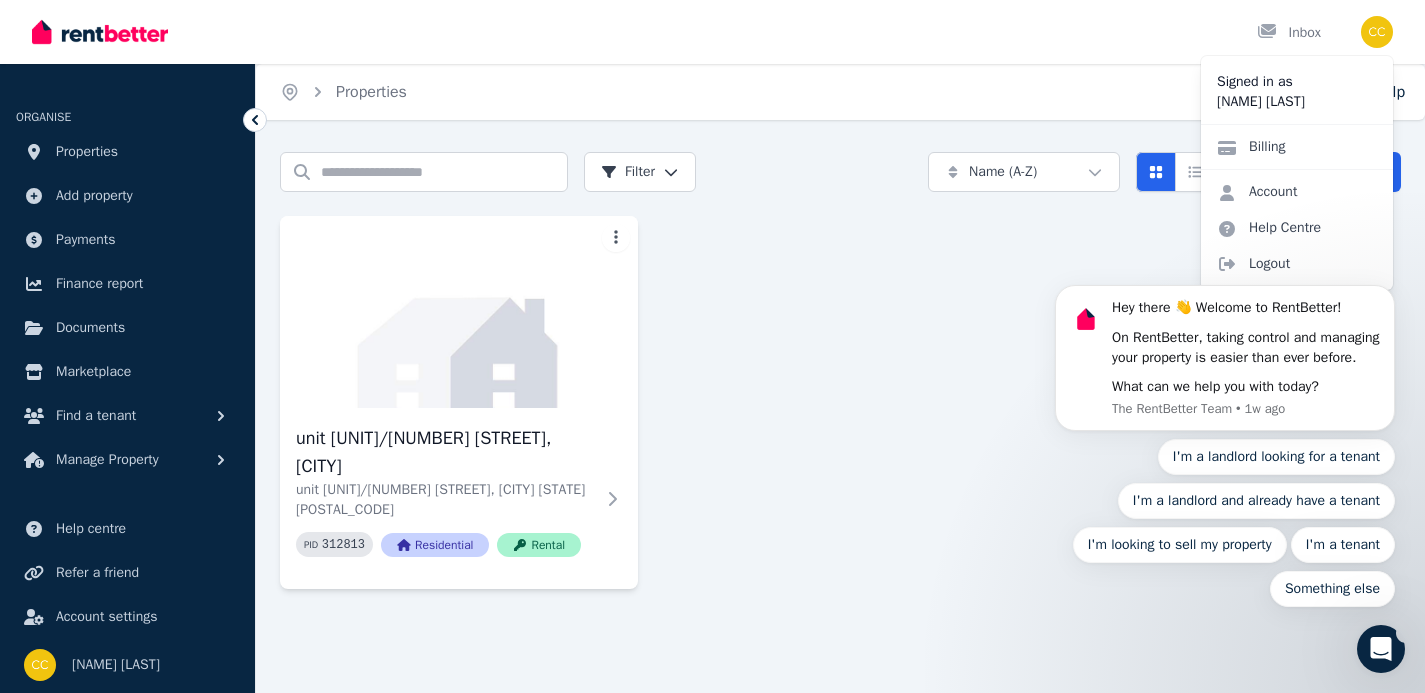 click at bounding box center [1381, 649] 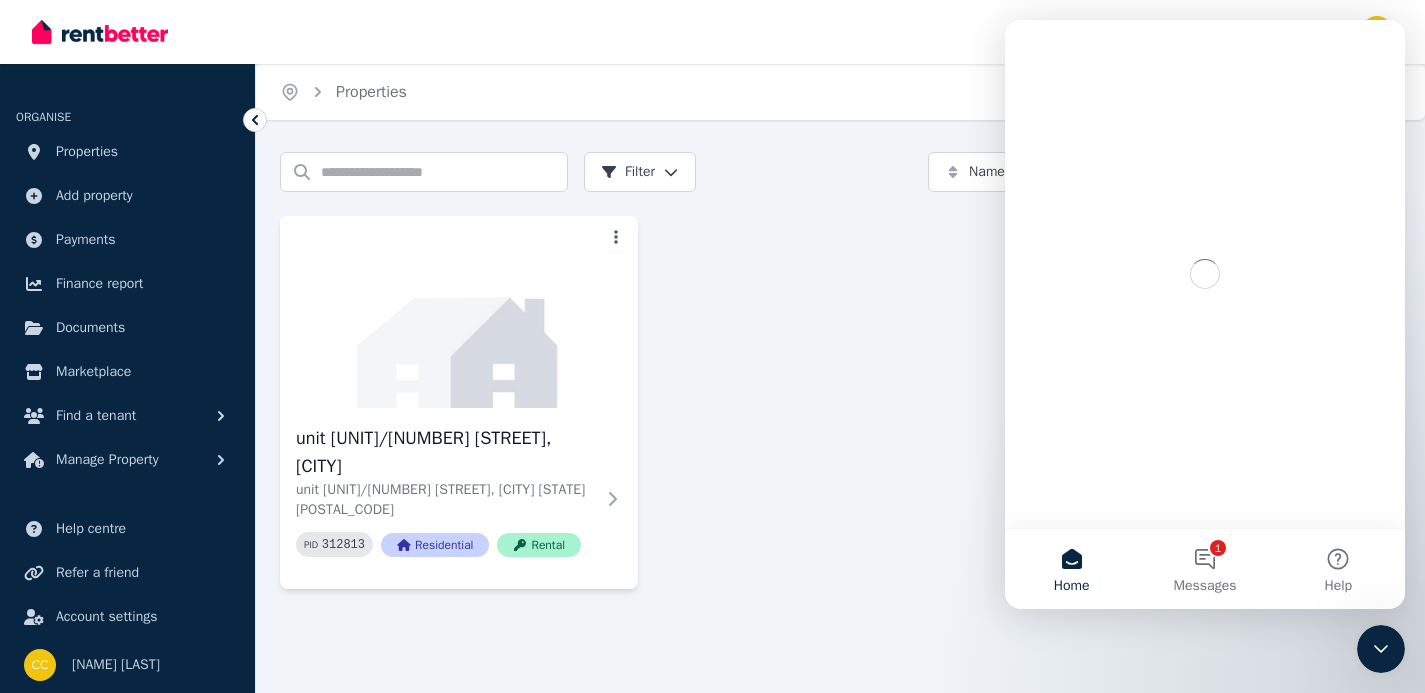 scroll, scrollTop: 0, scrollLeft: 0, axis: both 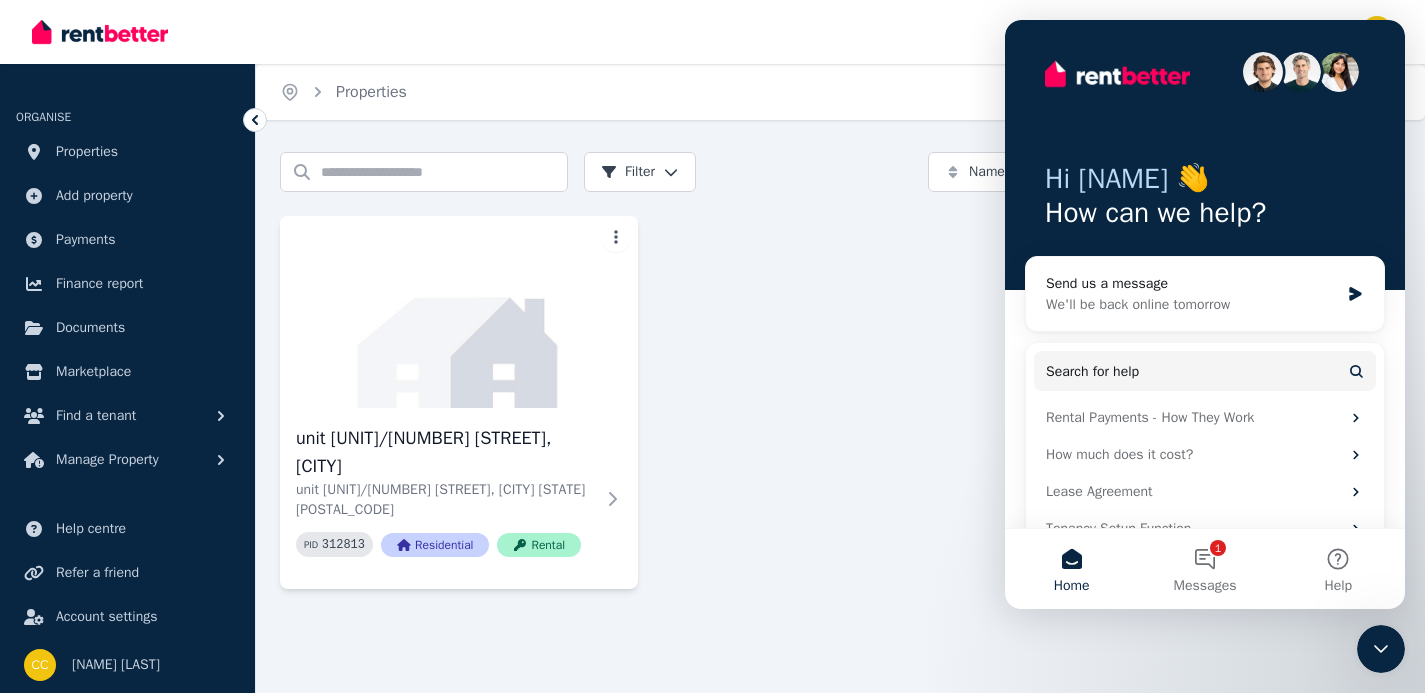 click on "Home" at bounding box center (1071, 569) 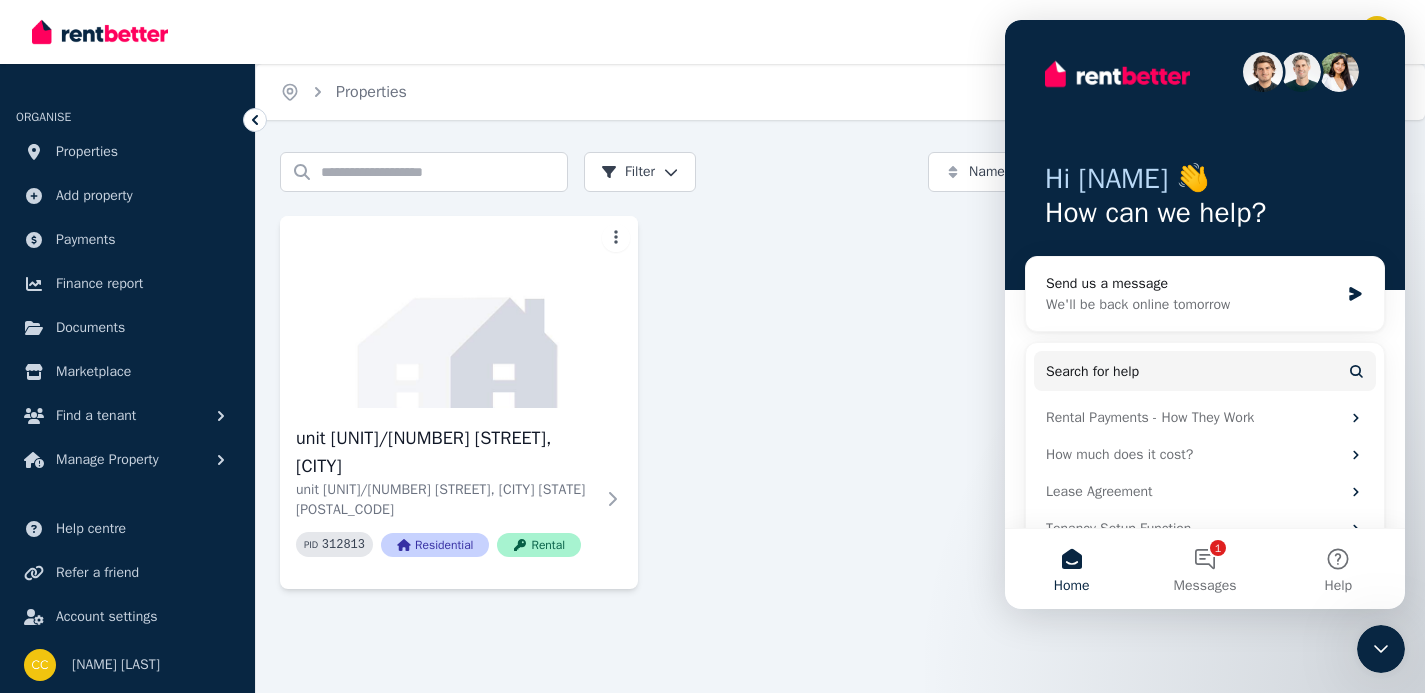 click on "unit 504/63 Hall Street, Bondi Beach unit 504/63 Hall Street, Bondi Beach NSW 2026 PID   312813 Residential Rental" at bounding box center [840, 402] 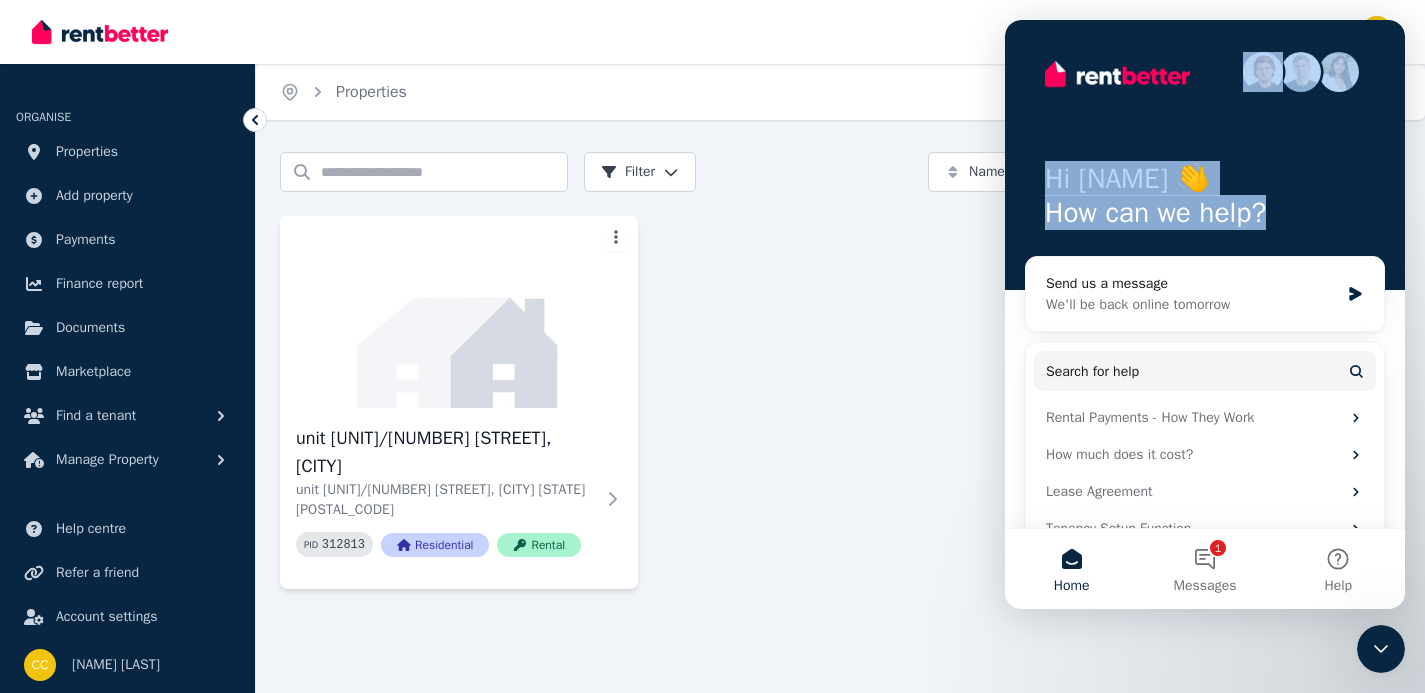 drag, startPoint x: 1278, startPoint y: 45, endPoint x: 1274, endPoint y: 221, distance: 176.04546 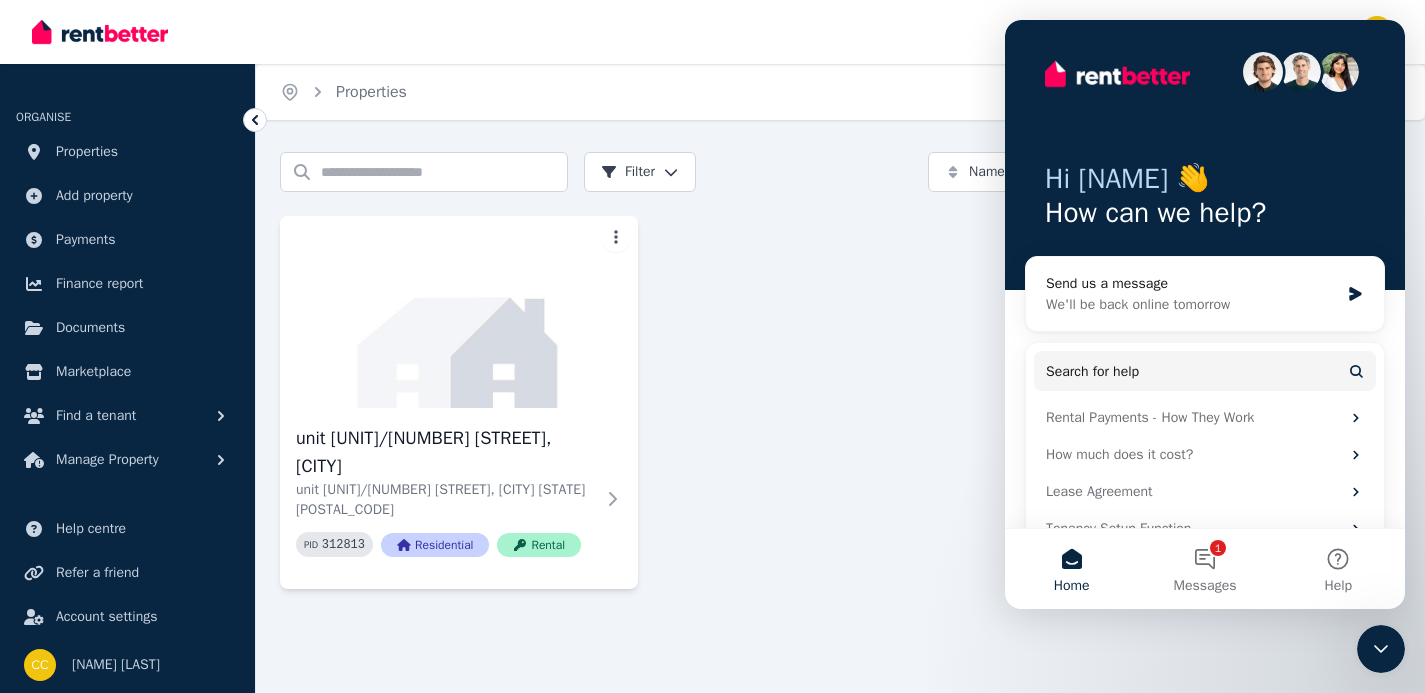 click on "Hi CELESTE 👋 How can we help? Send us a message We'll be back online tomorrow Search for help Rental Payments - How They Work How much does it cost? Lease Agreement Tenancy Setup Function" at bounding box center [1205, 293] 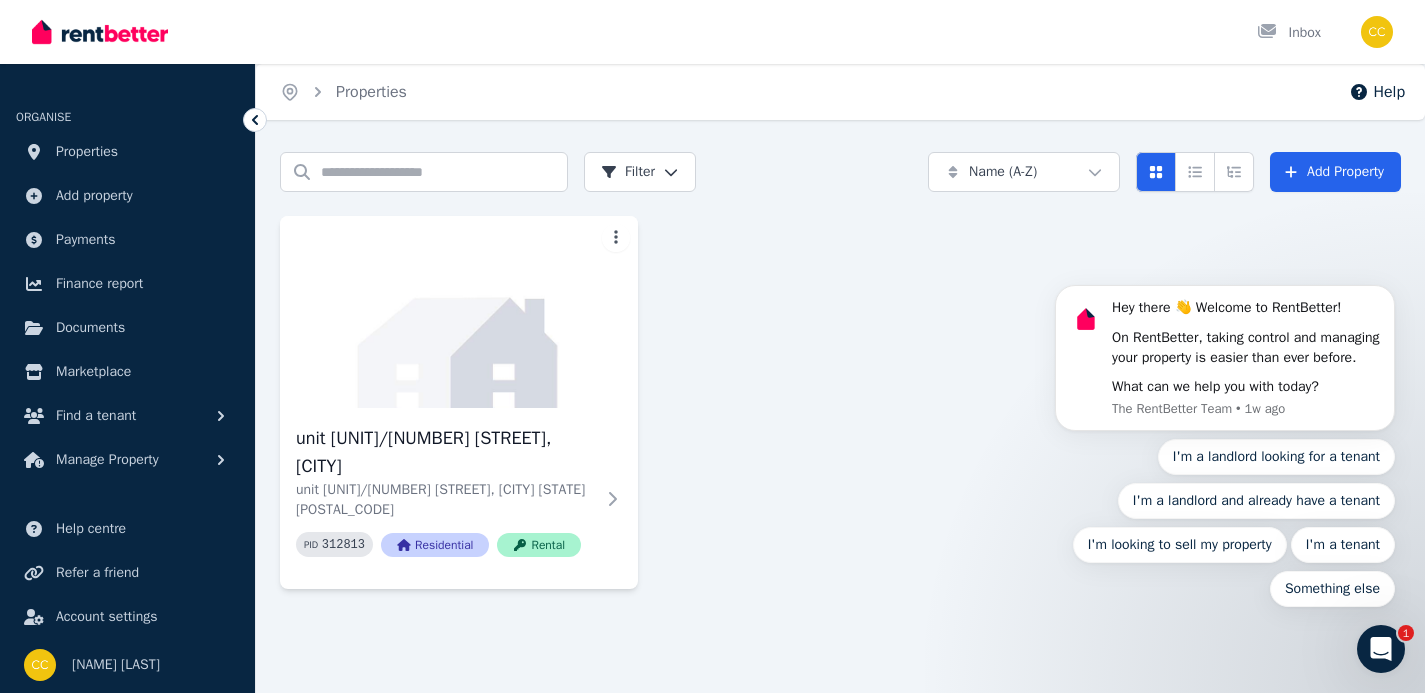 scroll, scrollTop: 0, scrollLeft: 0, axis: both 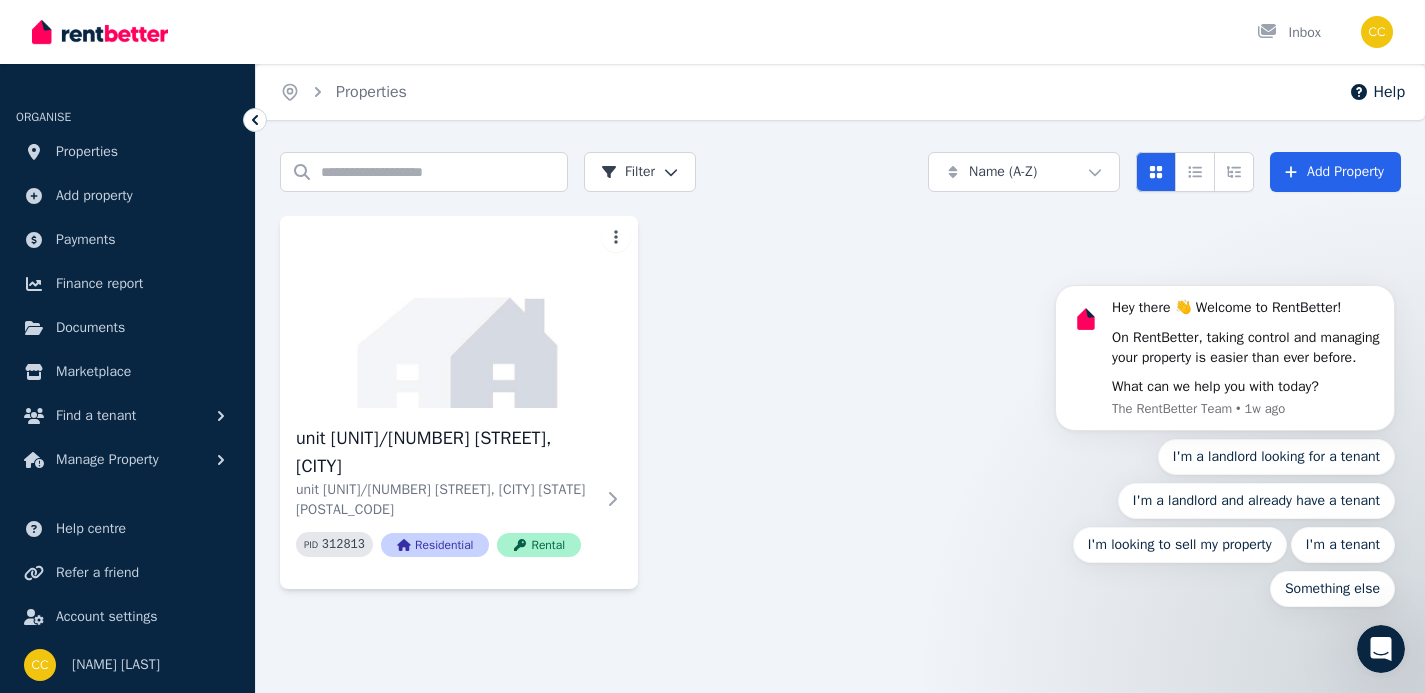 click at bounding box center [1377, 32] 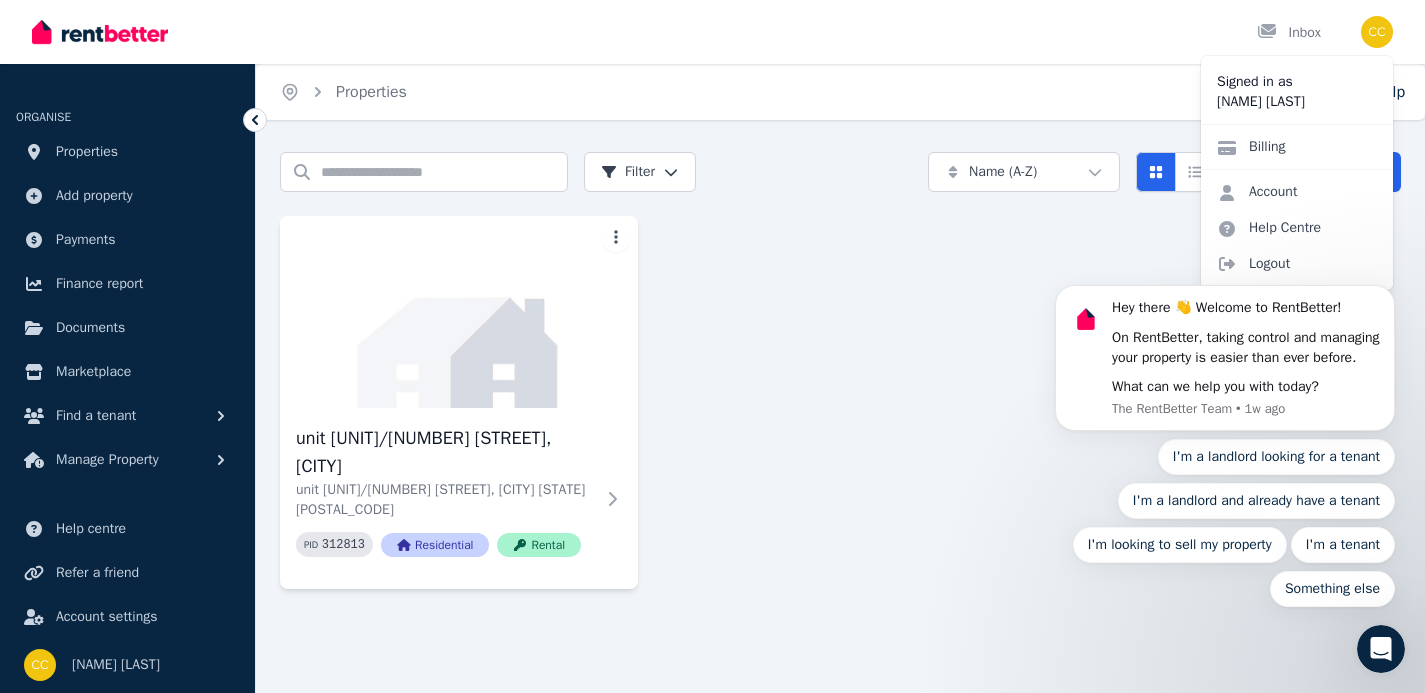 click on "Hey there 👋 Welcome to RentBetter!  On RentBetter, taking control and managing your property is easier than ever before.  What can we help you with today?  The RentBetter Team • 1w ago I'm a landlord looking for a tenant I'm a landlord and already have a tenant I'm looking to sell my property I'm a tenant Something else" at bounding box center [1225, 353] 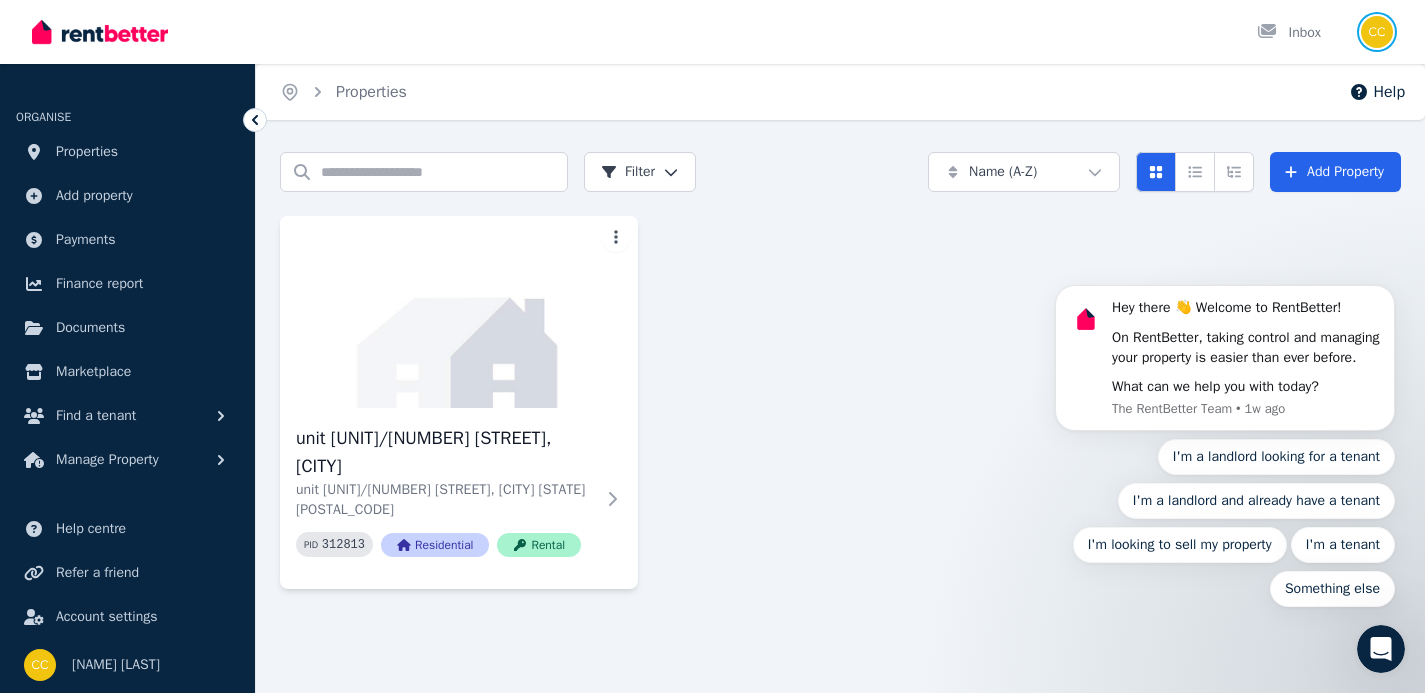 click at bounding box center [1377, 32] 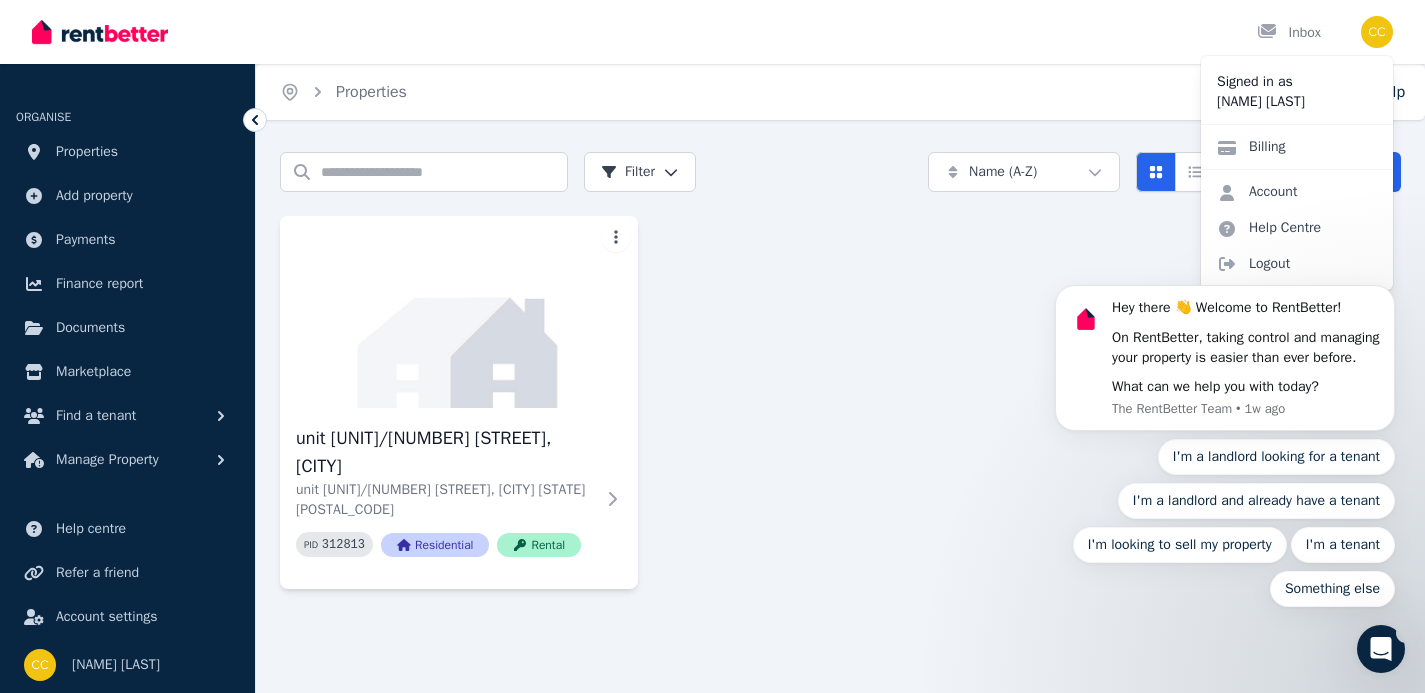 click on "Hey there 👋 Welcome to RentBetter!  On RentBetter, taking control and managing your property is easier than ever before.  What can we help you with today?  The RentBetter Team • 1w ago I'm a landlord looking for a tenant I'm a landlord and already have a tenant I'm looking to sell my property I'm a tenant Something else" at bounding box center (1225, 353) 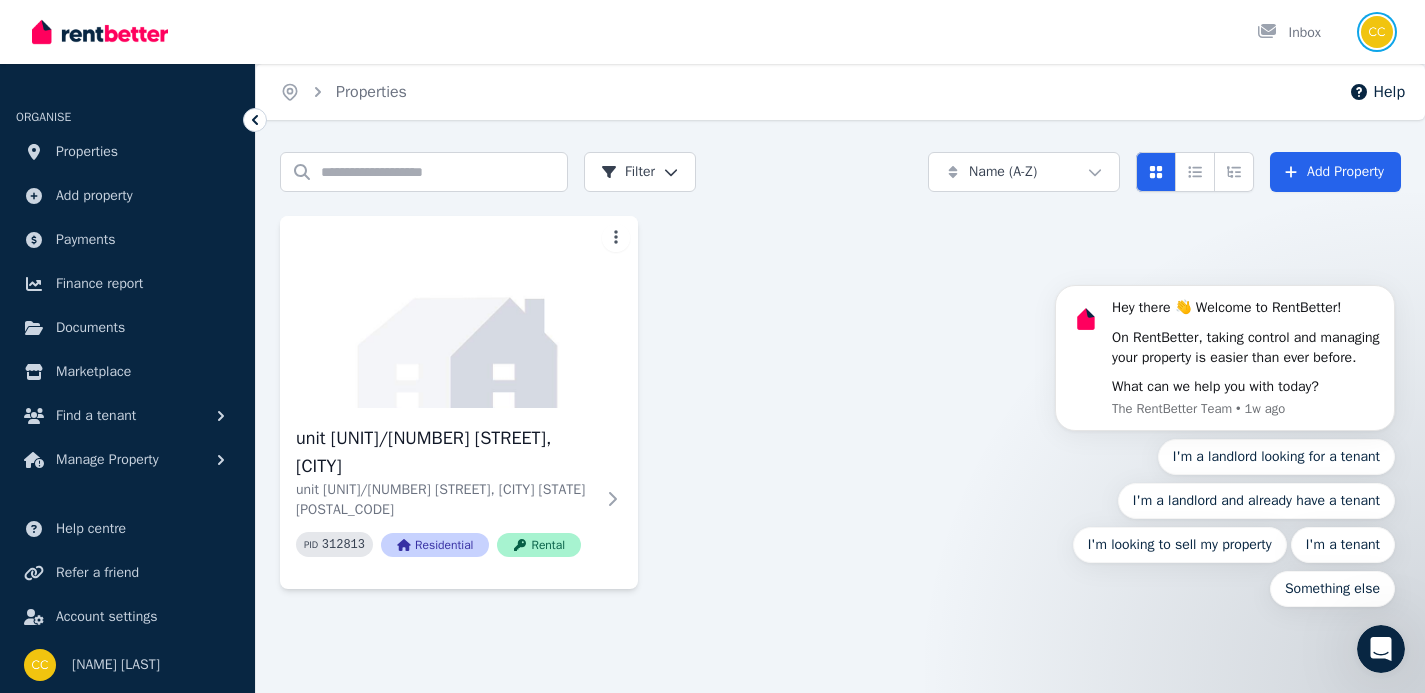 click at bounding box center (1377, 32) 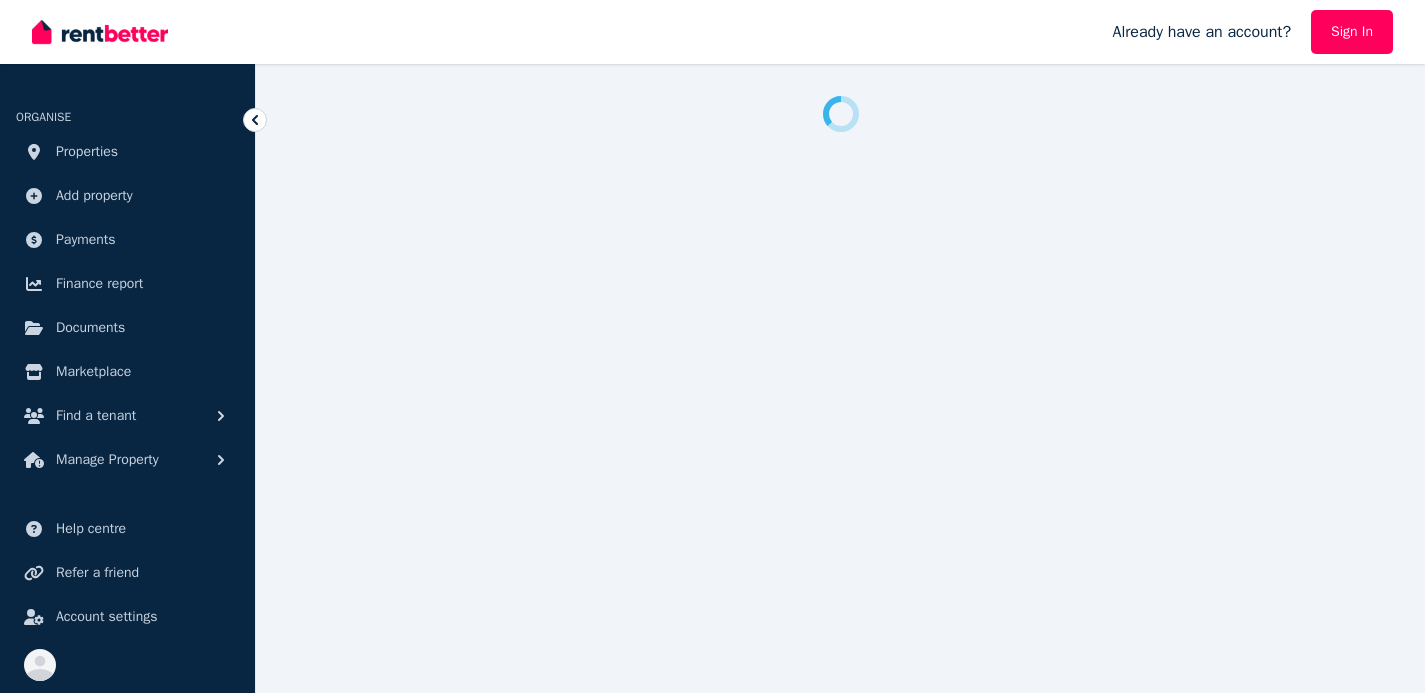 scroll, scrollTop: 0, scrollLeft: 0, axis: both 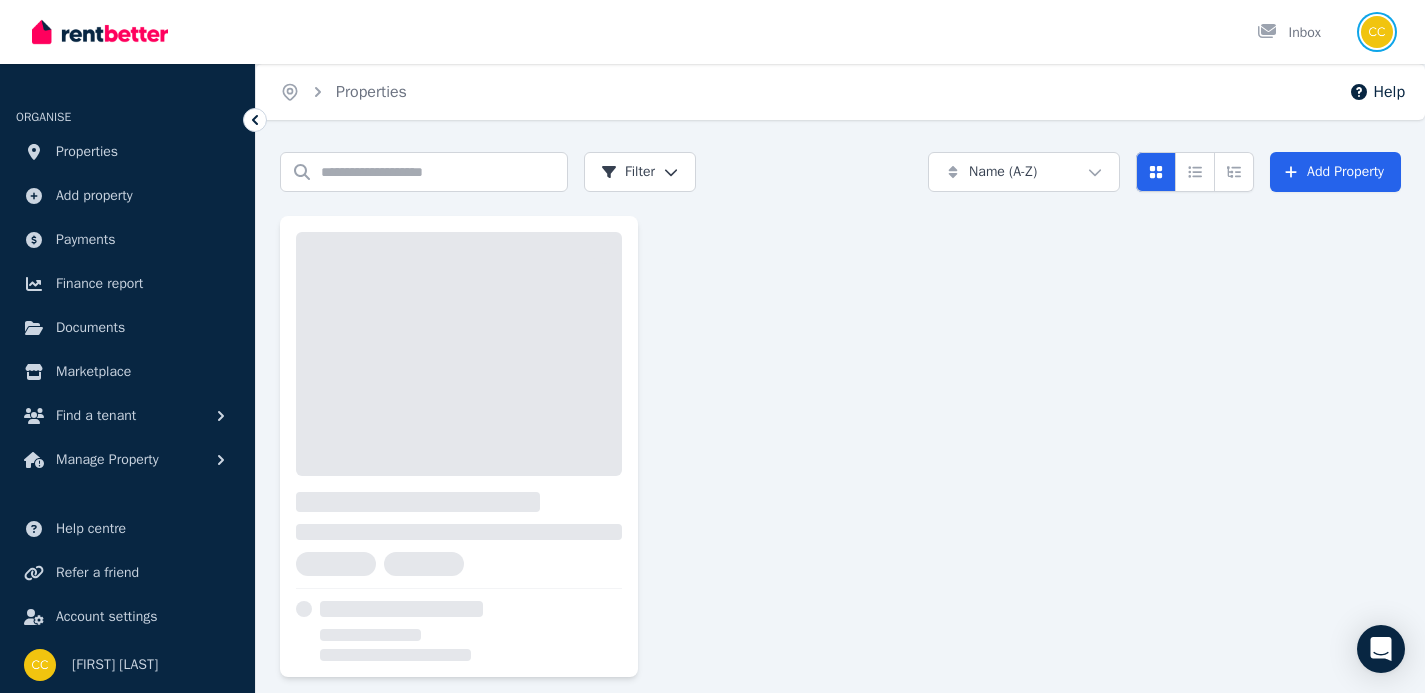 click at bounding box center (1377, 32) 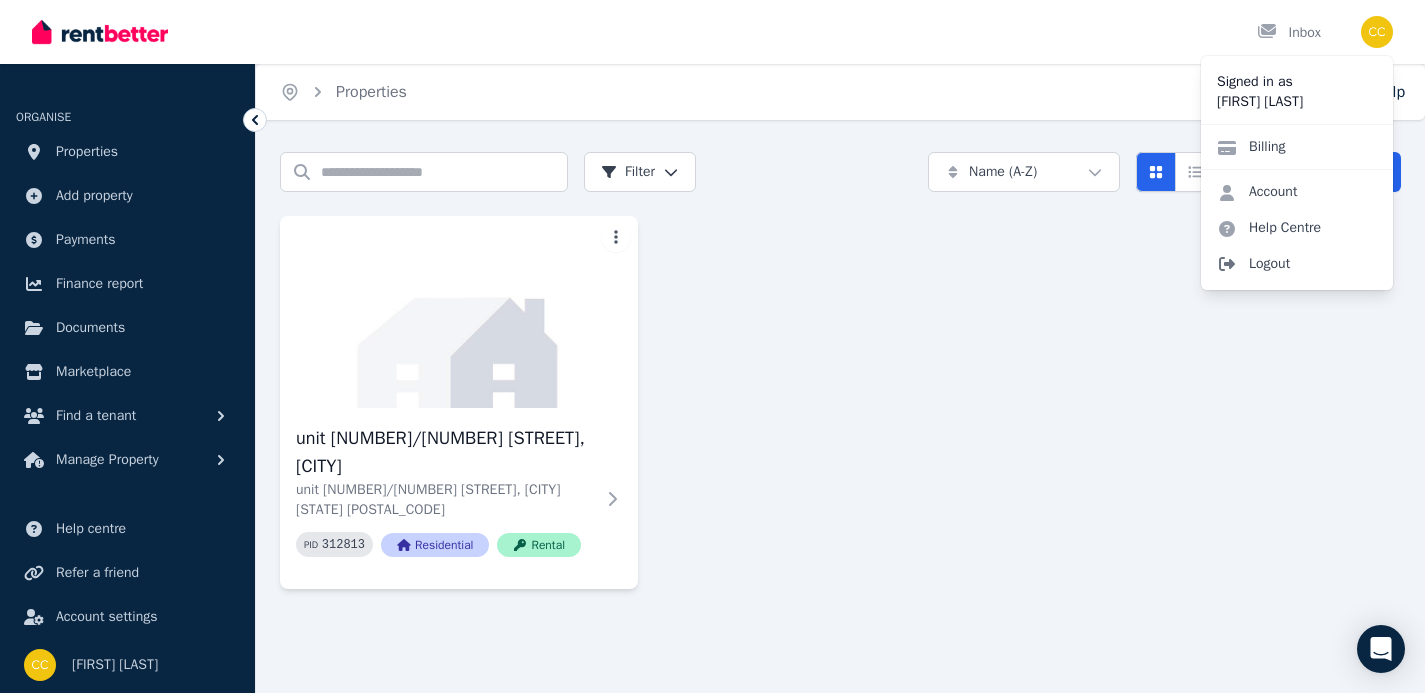 click on "Logout" at bounding box center (1297, 264) 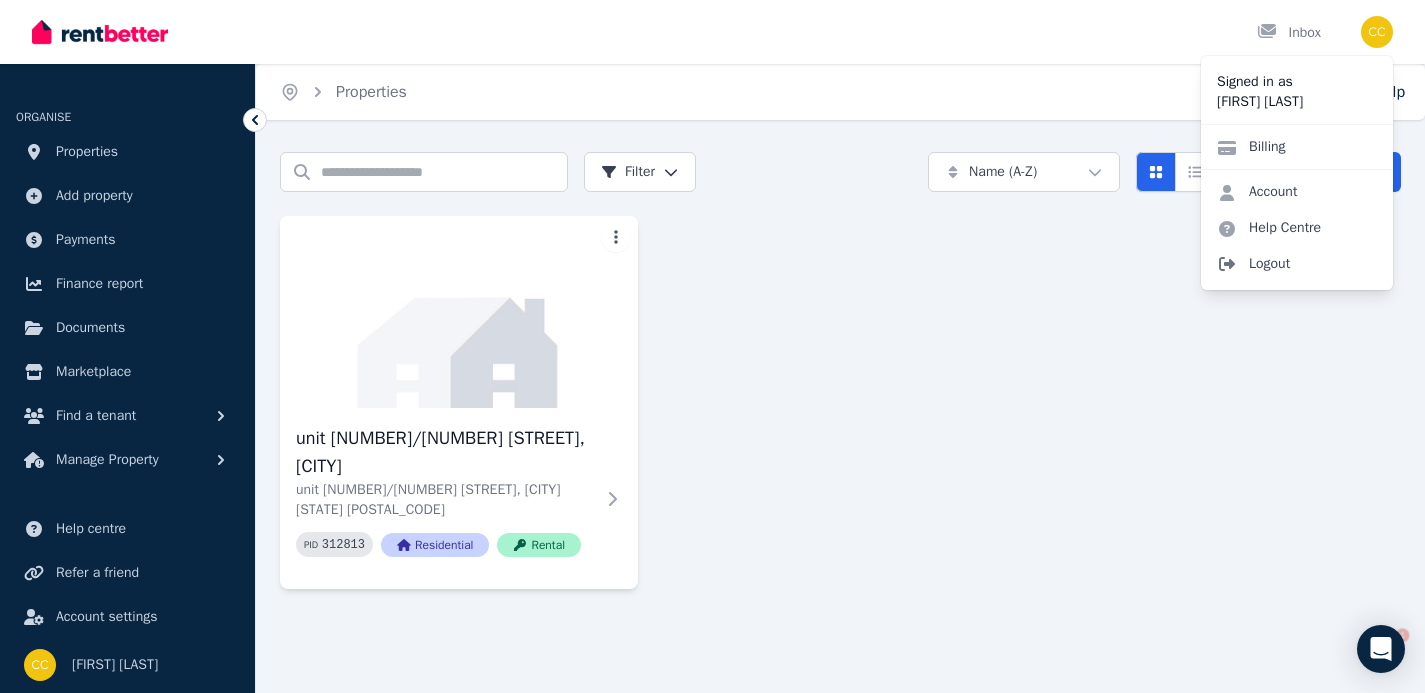 scroll, scrollTop: 0, scrollLeft: 0, axis: both 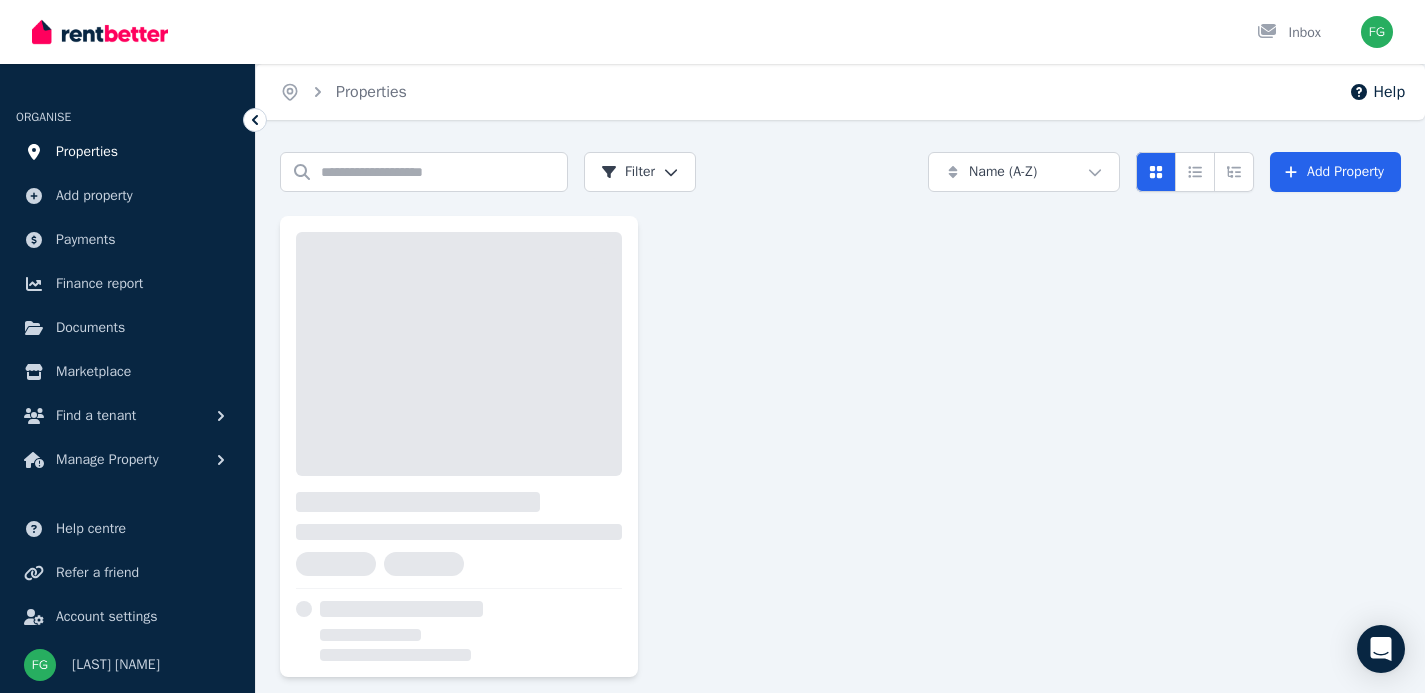 click on "Properties" at bounding box center [87, 152] 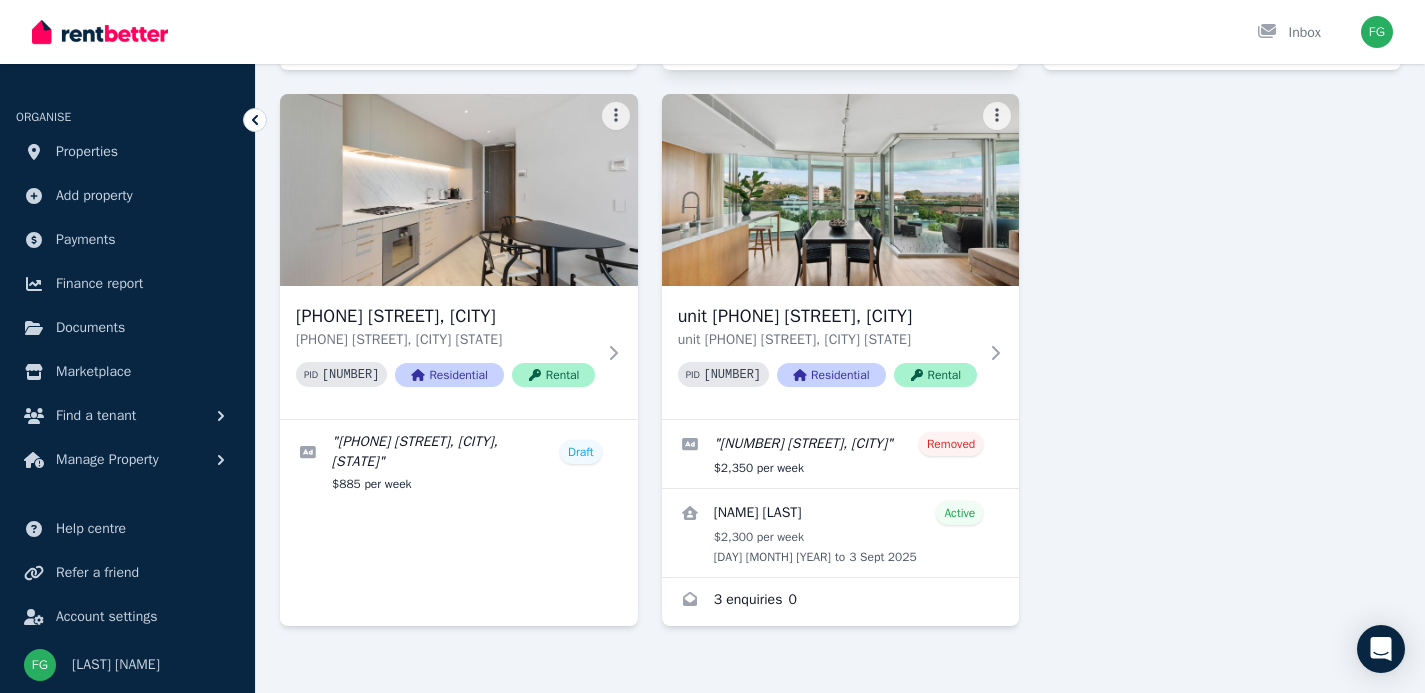 scroll, scrollTop: 771, scrollLeft: 0, axis: vertical 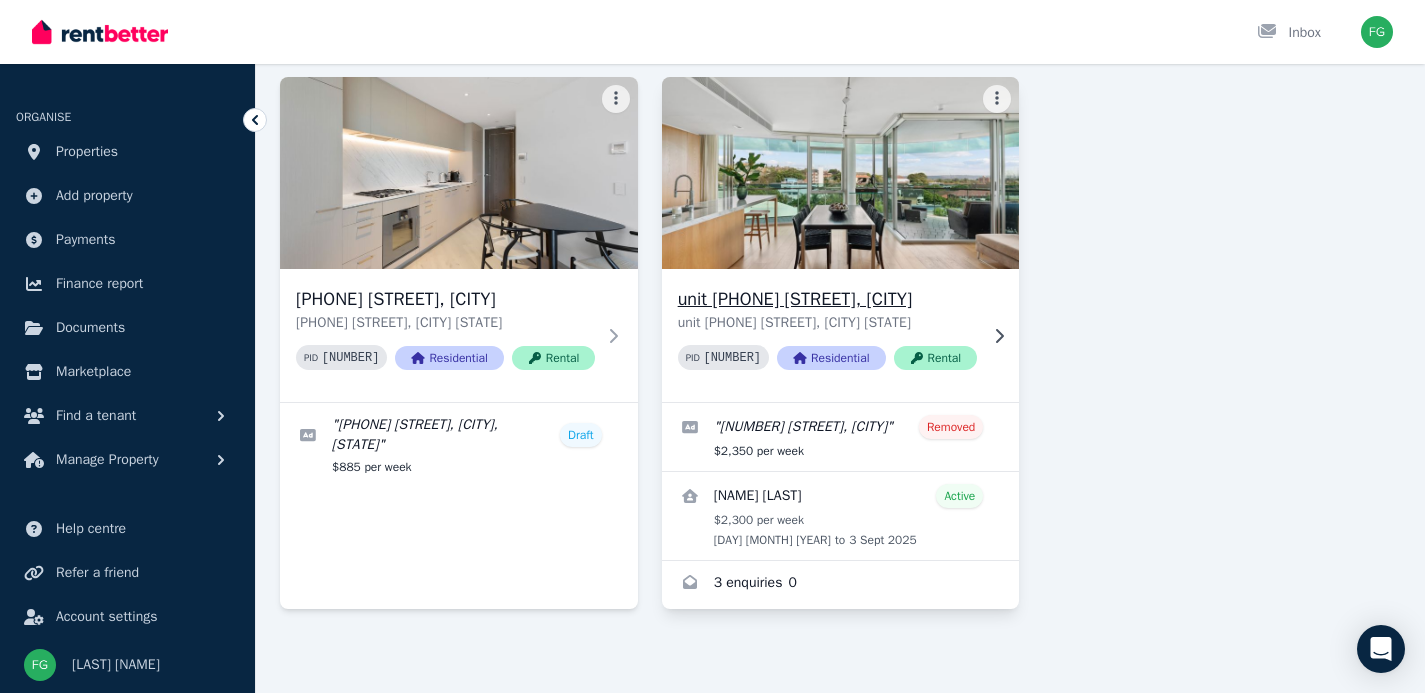 click on "unit [PHONE] [STREET], [CITY]" at bounding box center (827, 299) 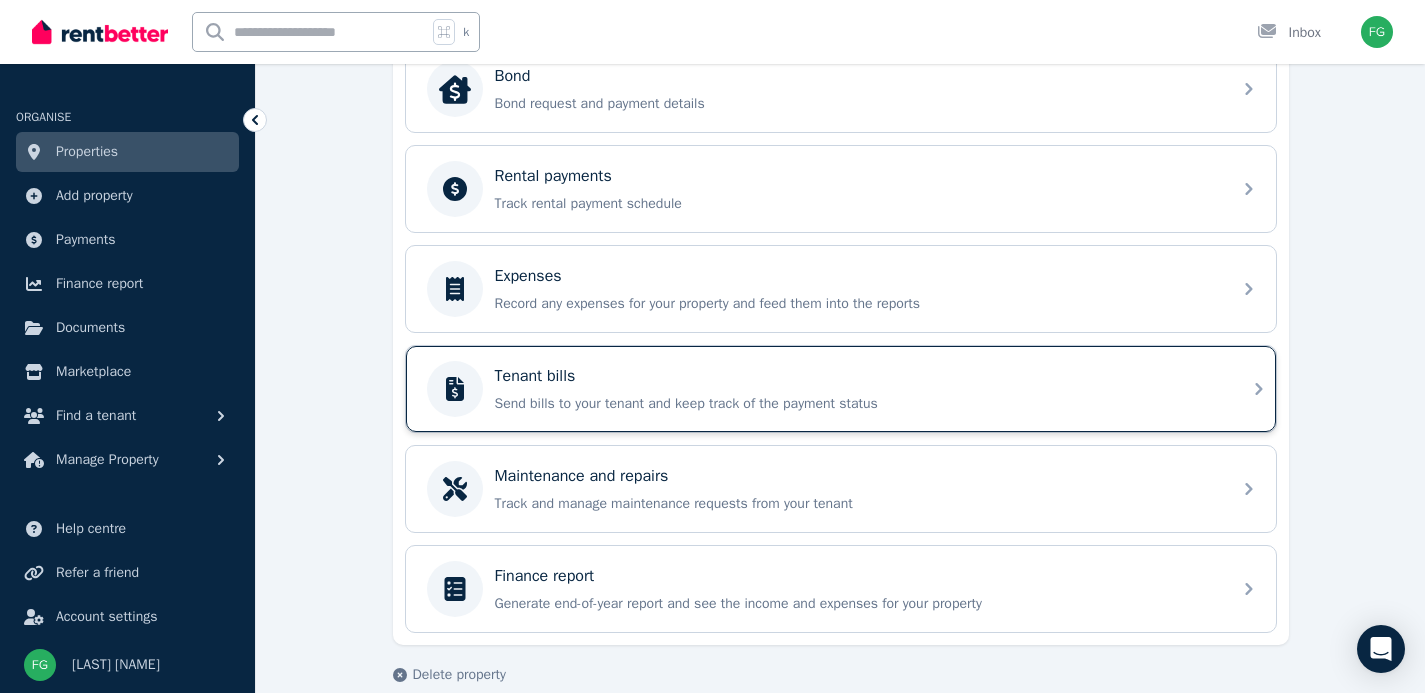 scroll, scrollTop: 815, scrollLeft: 0, axis: vertical 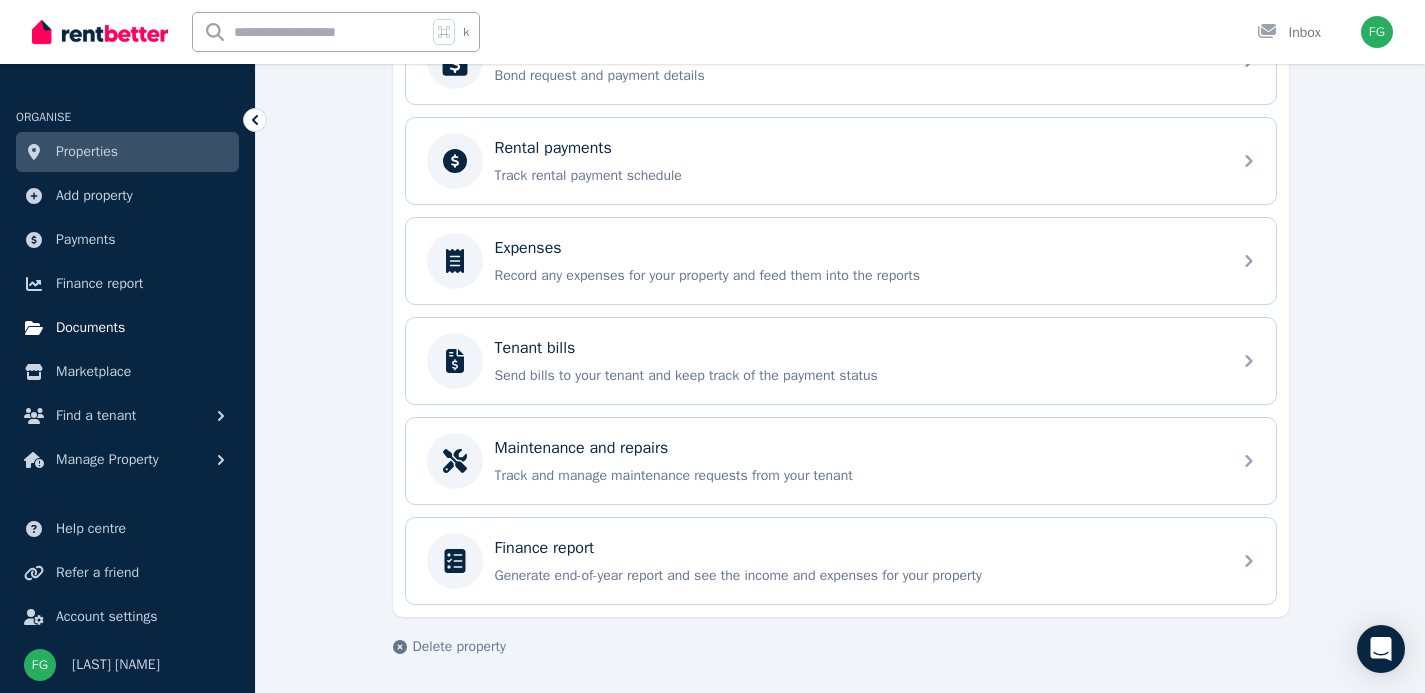 click on "Documents" at bounding box center (90, 328) 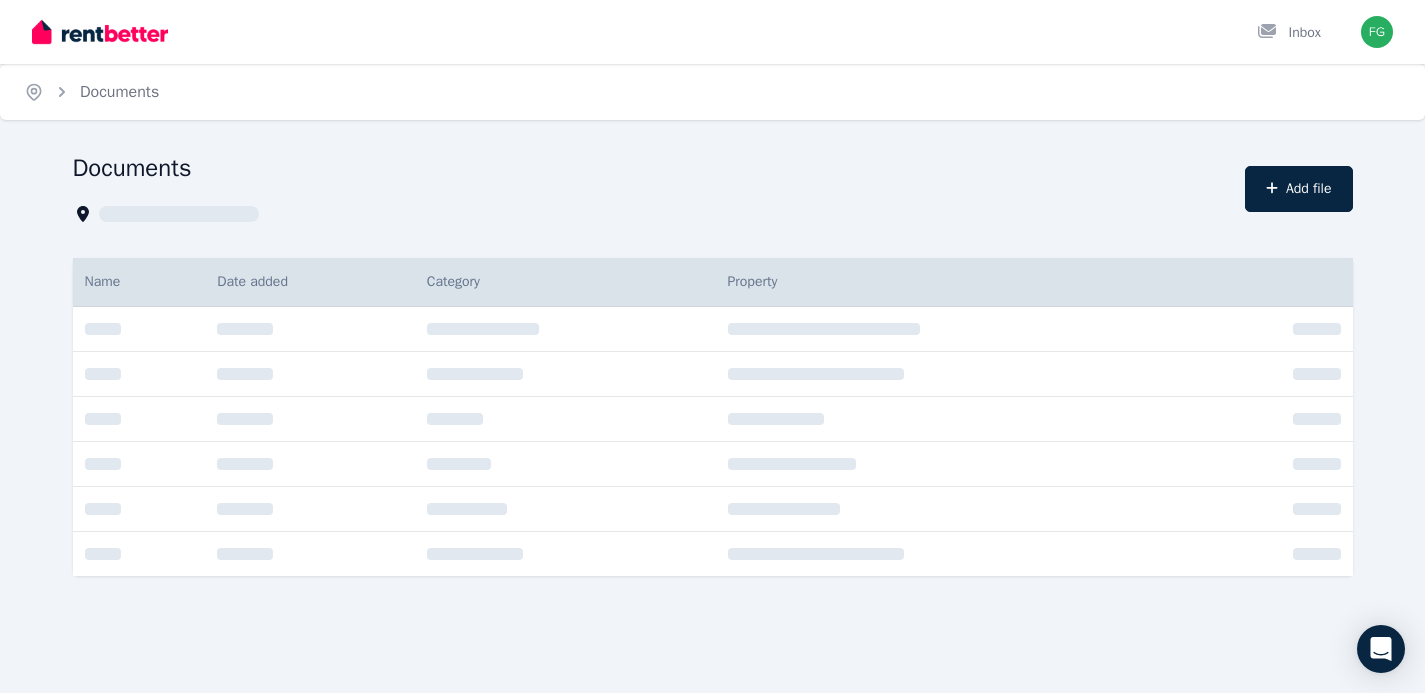 scroll, scrollTop: 0, scrollLeft: 0, axis: both 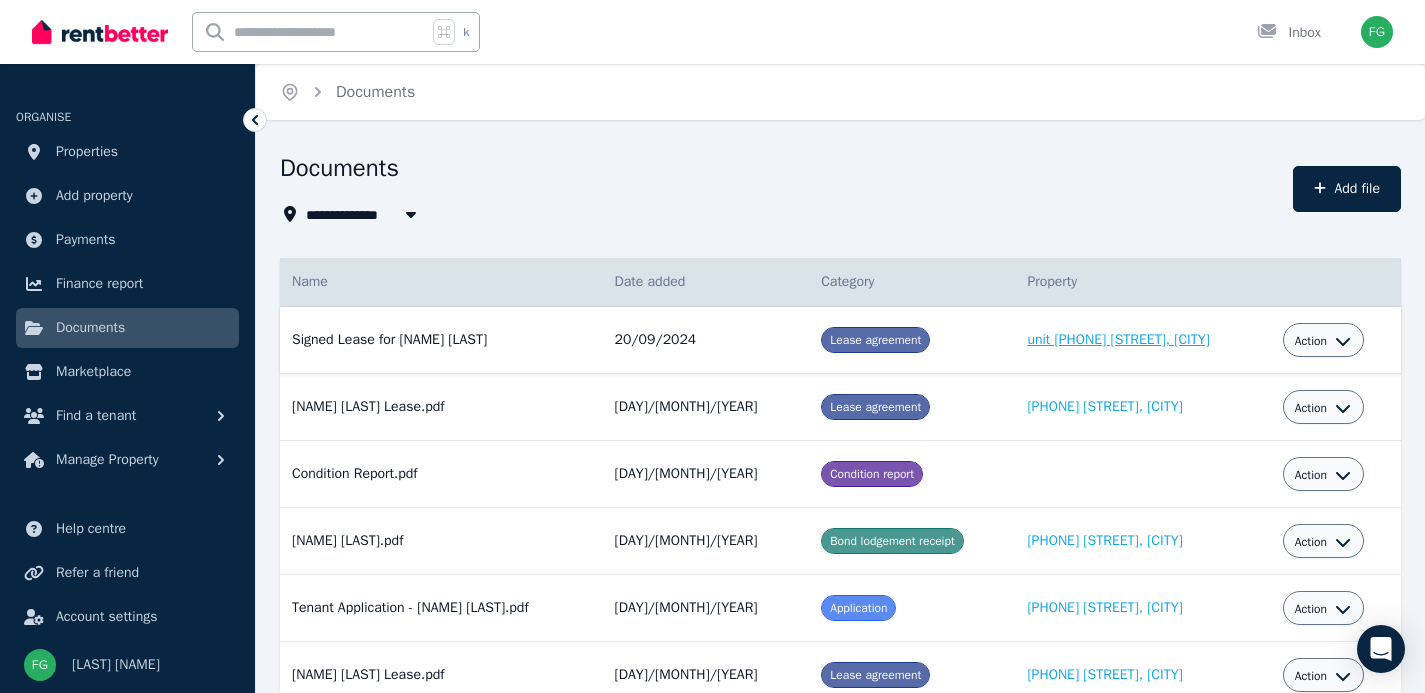 click on "unit [PHONE] [STREET], [CITY]" at bounding box center (1118, 339) 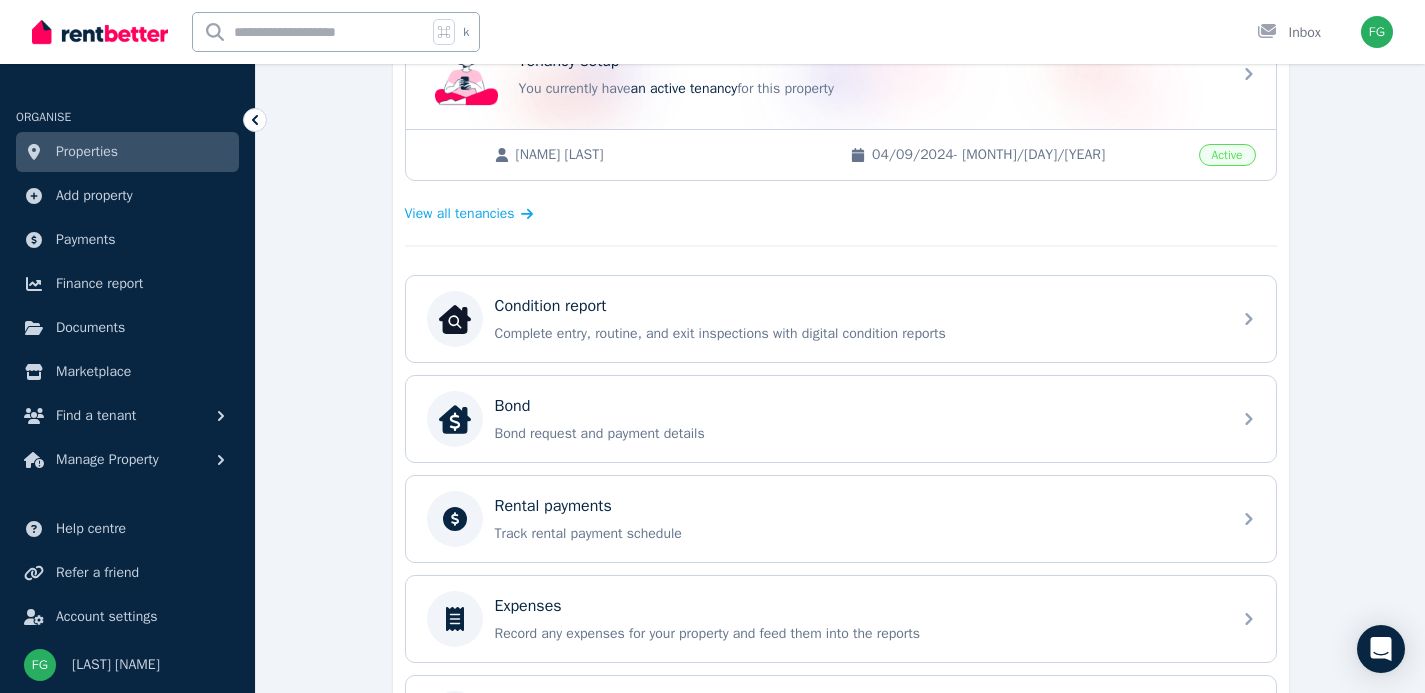 scroll, scrollTop: 442, scrollLeft: 0, axis: vertical 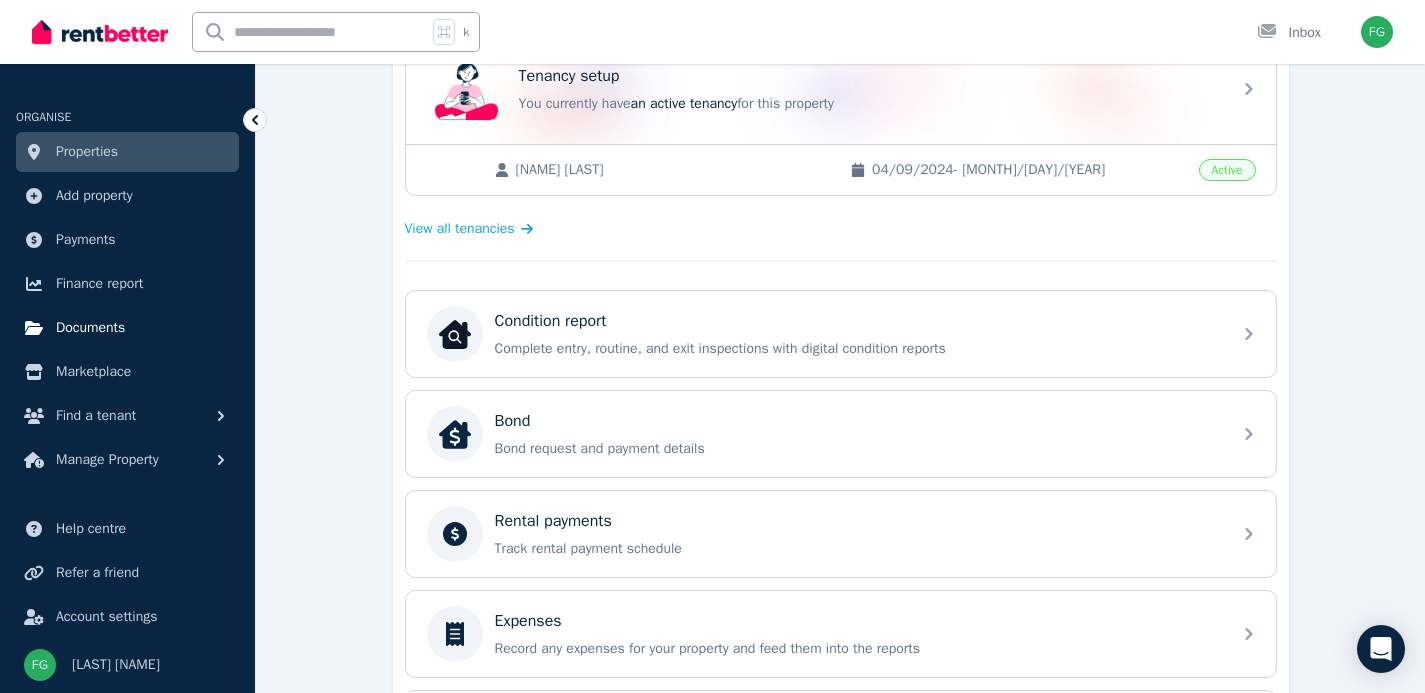 click on "Documents" at bounding box center (90, 328) 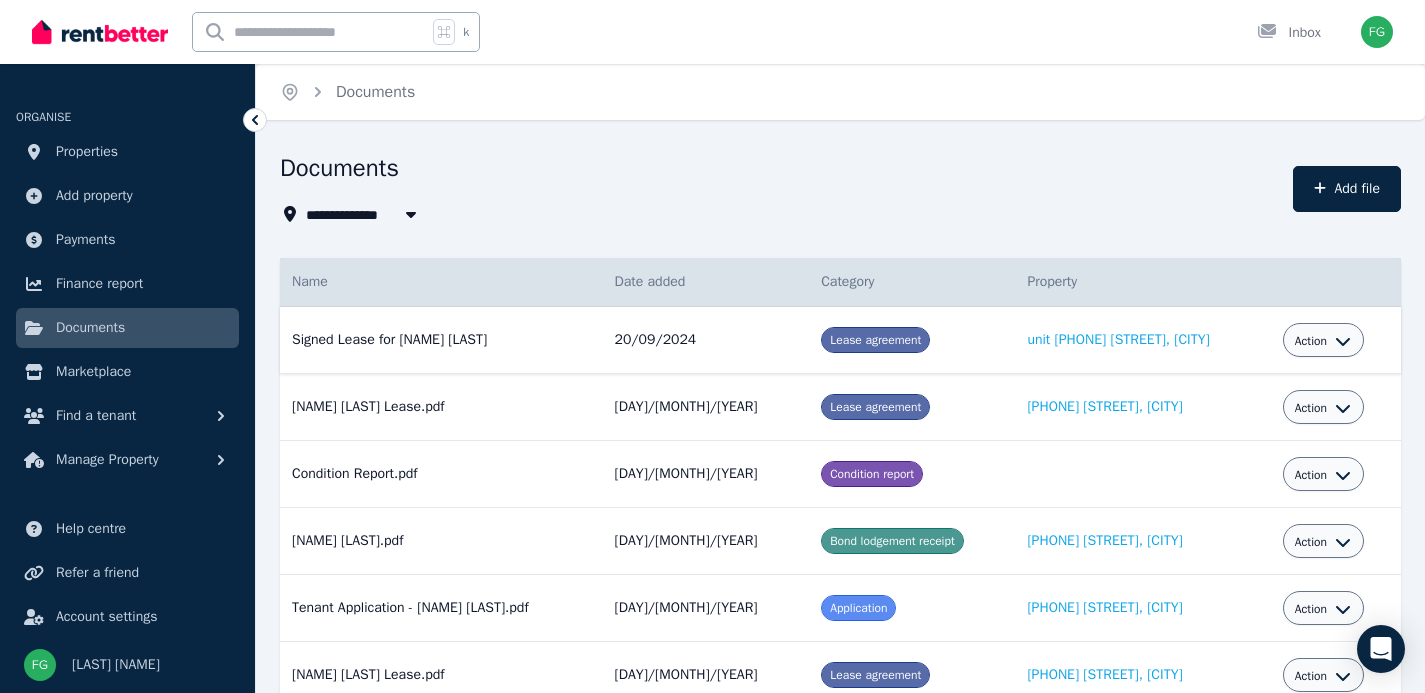 click on "Action" at bounding box center (1311, 341) 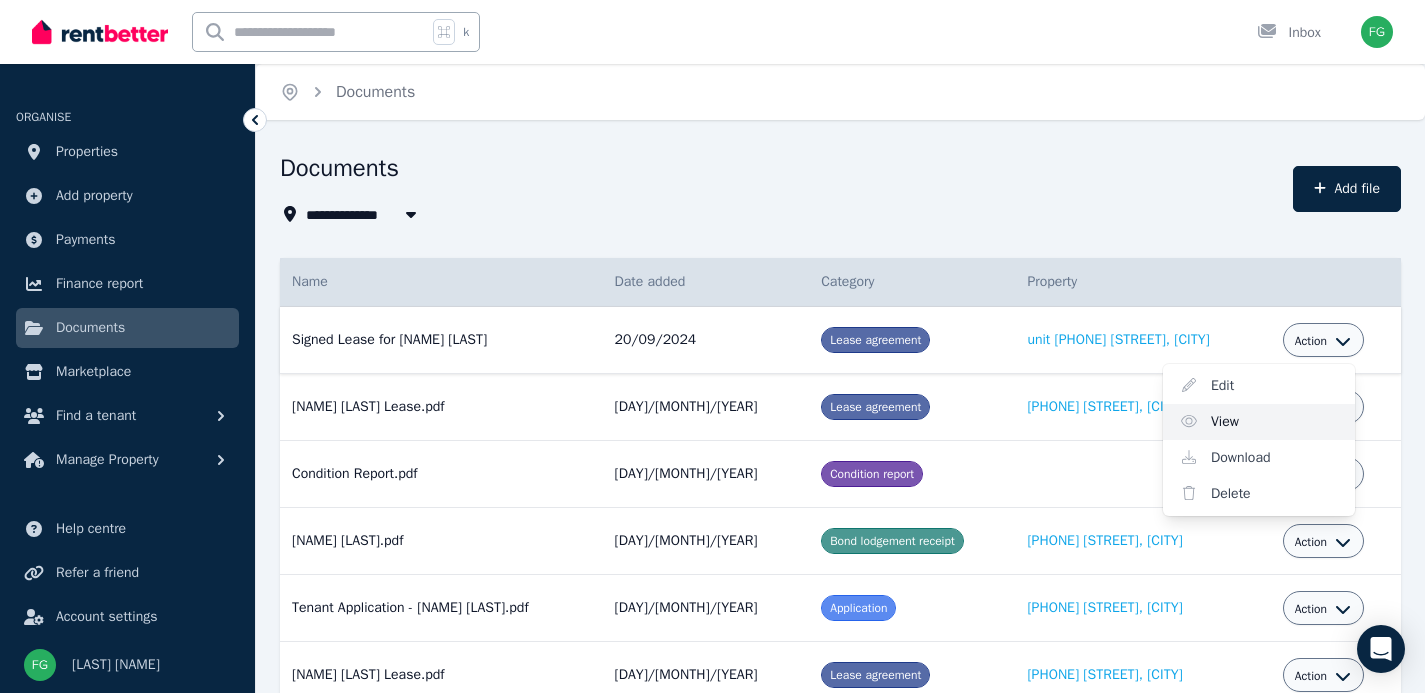 click on "View" at bounding box center [1259, 422] 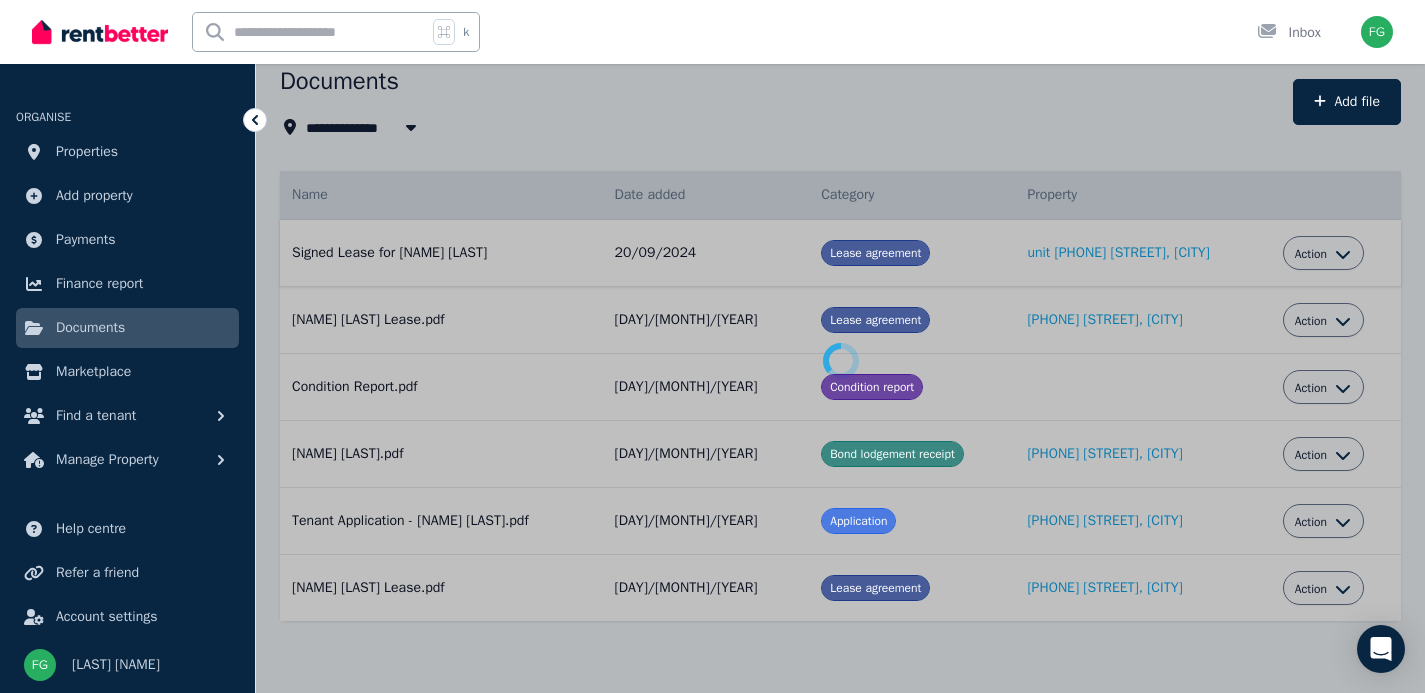 scroll, scrollTop: 0, scrollLeft: 0, axis: both 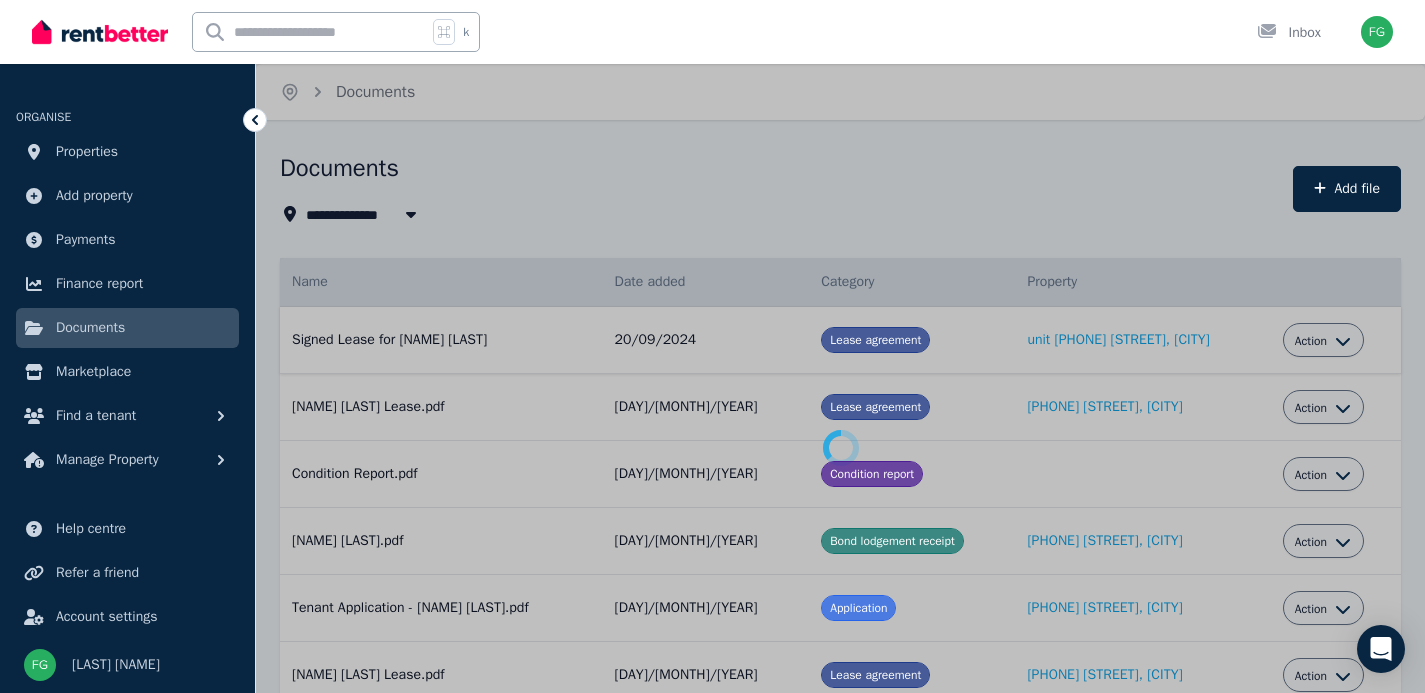 click on "Action" at bounding box center (1323, 341) 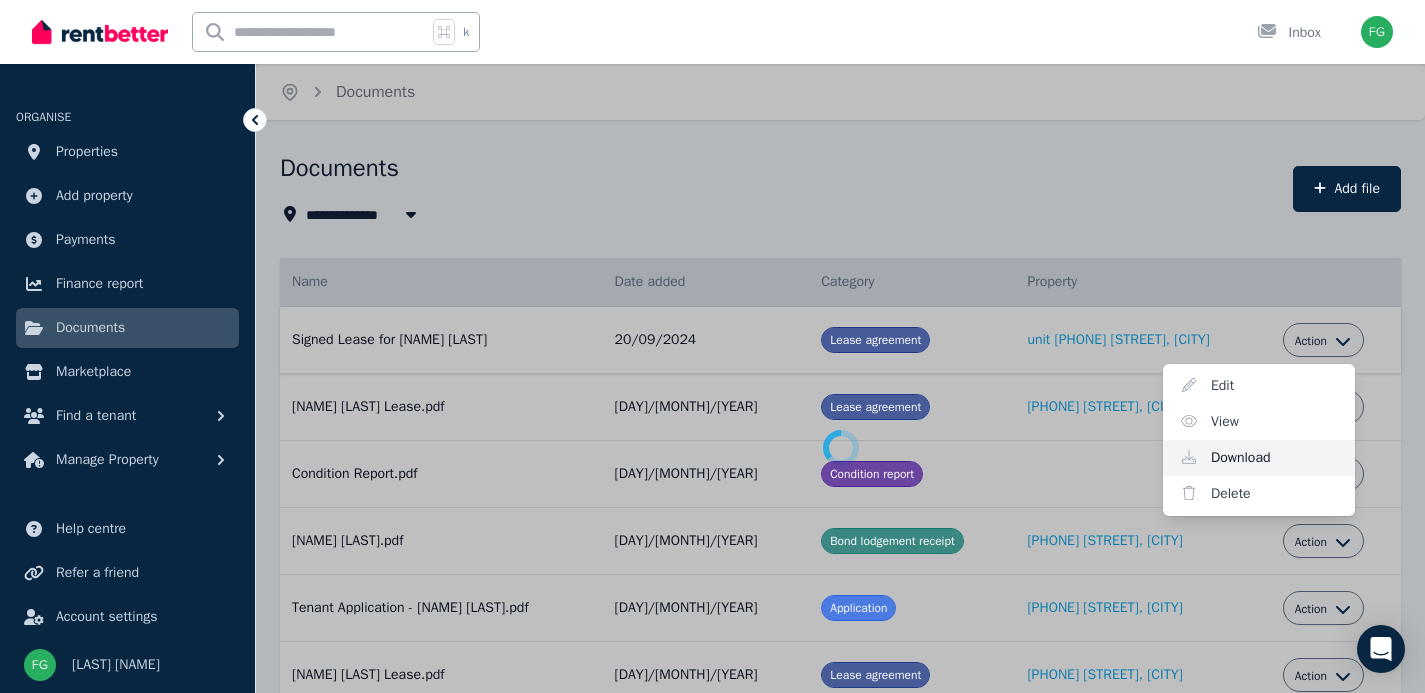 click on "Download" at bounding box center [1259, 458] 